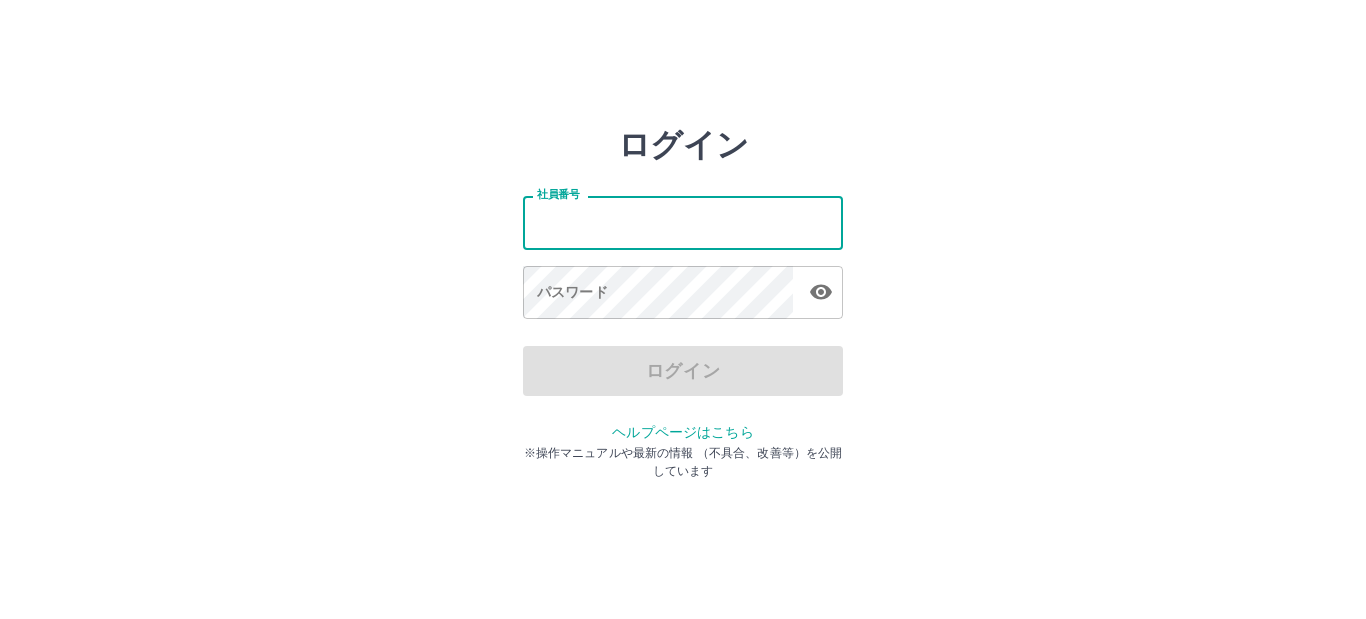 scroll, scrollTop: 0, scrollLeft: 0, axis: both 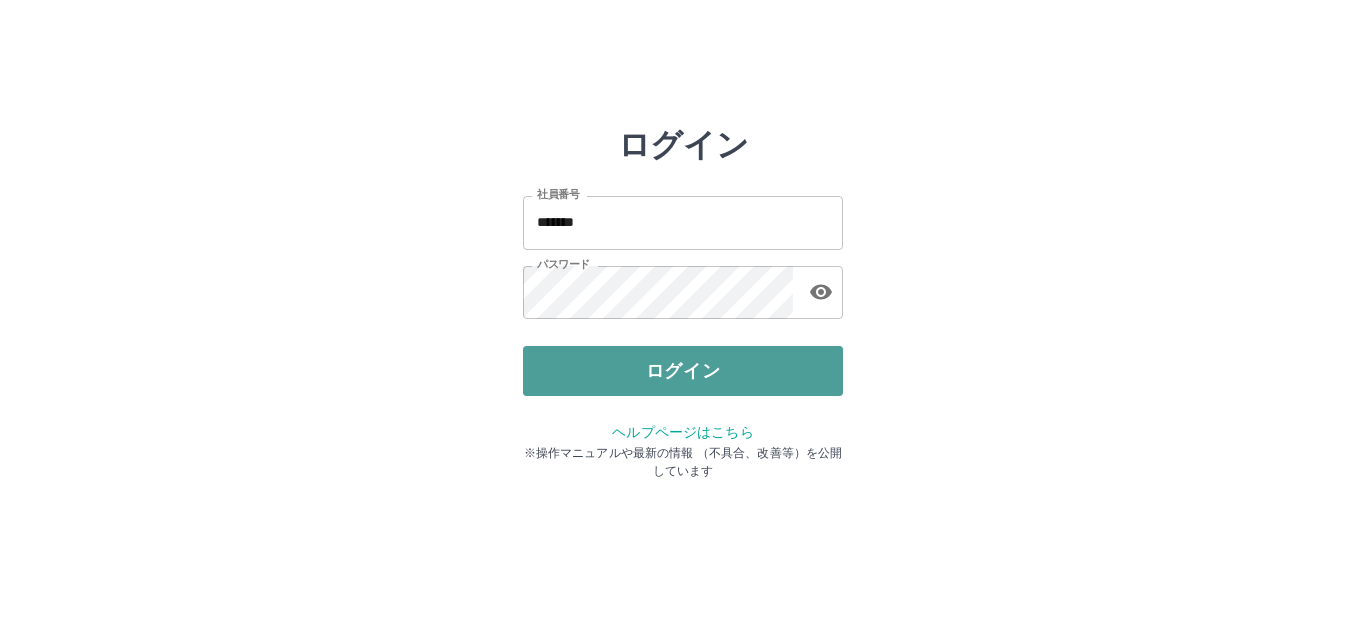 click on "ログイン" at bounding box center [683, 371] 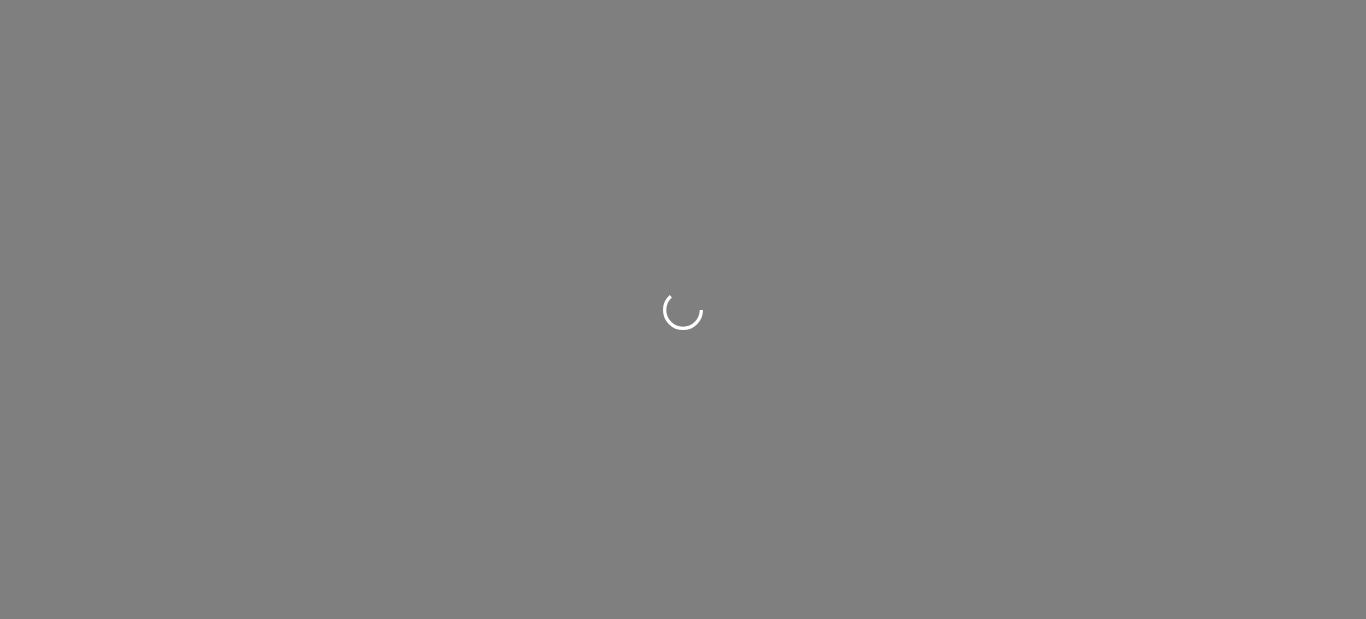 scroll, scrollTop: 0, scrollLeft: 0, axis: both 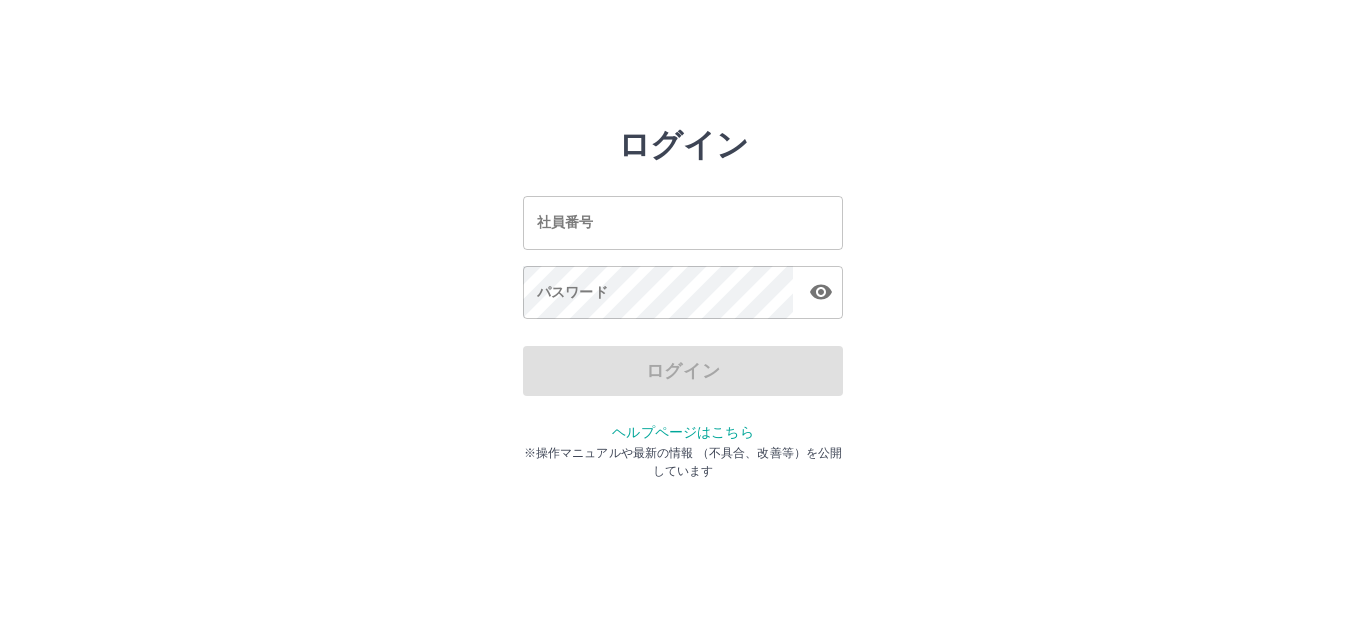click on "社員番号" at bounding box center (683, 222) 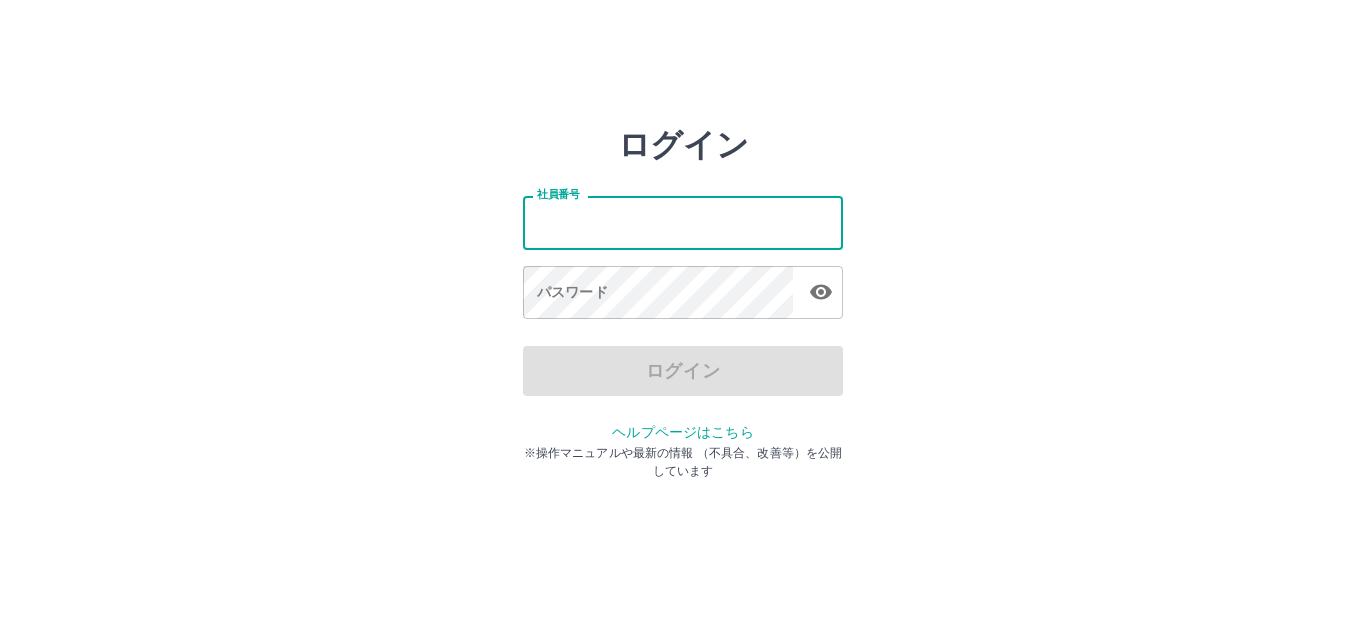 type on "*******" 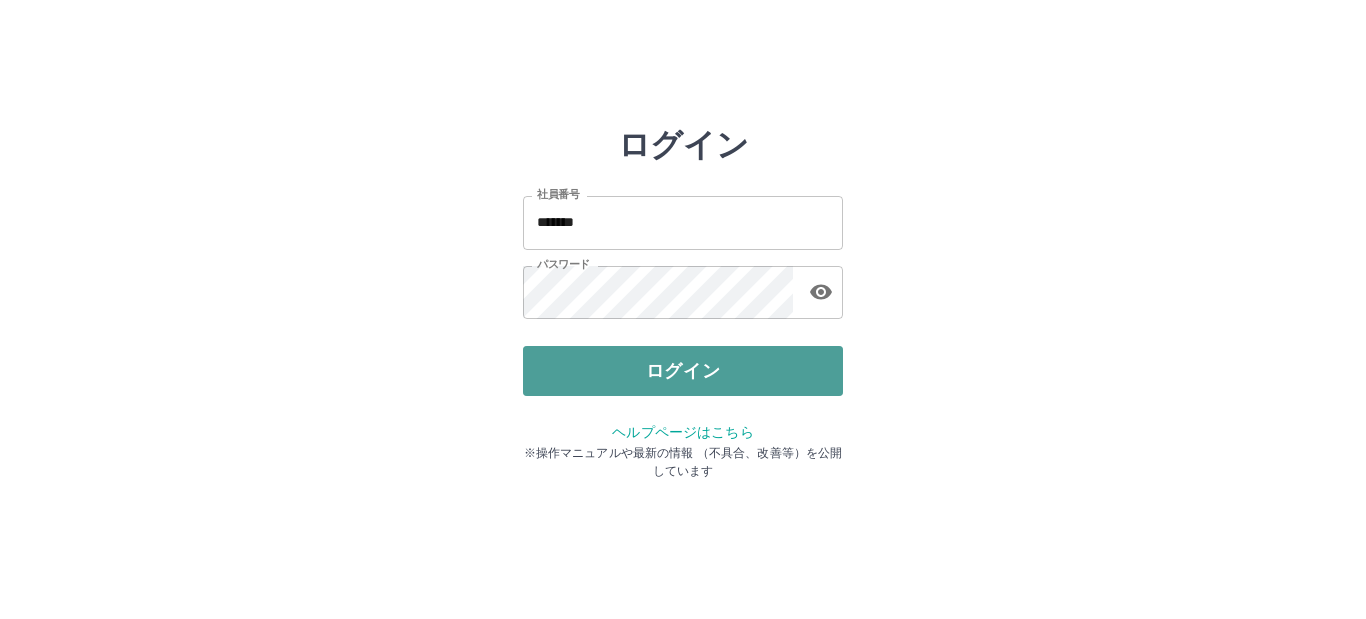 click on "ログイン" at bounding box center [683, 371] 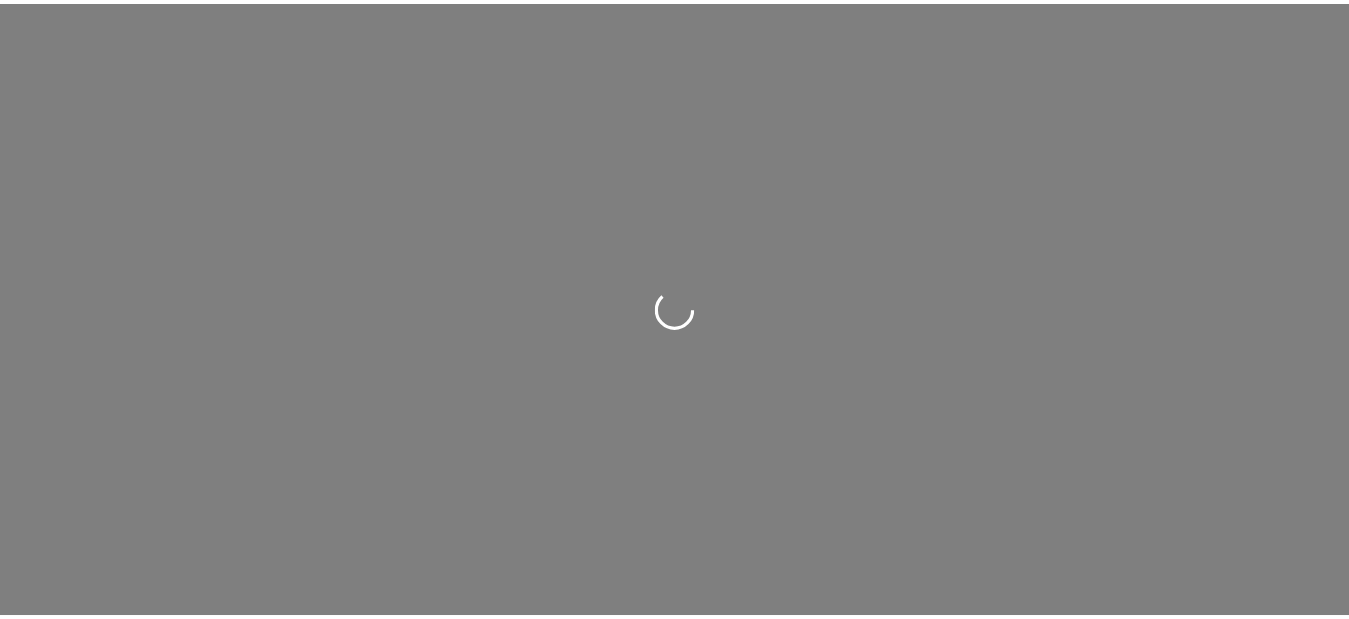 scroll, scrollTop: 0, scrollLeft: 0, axis: both 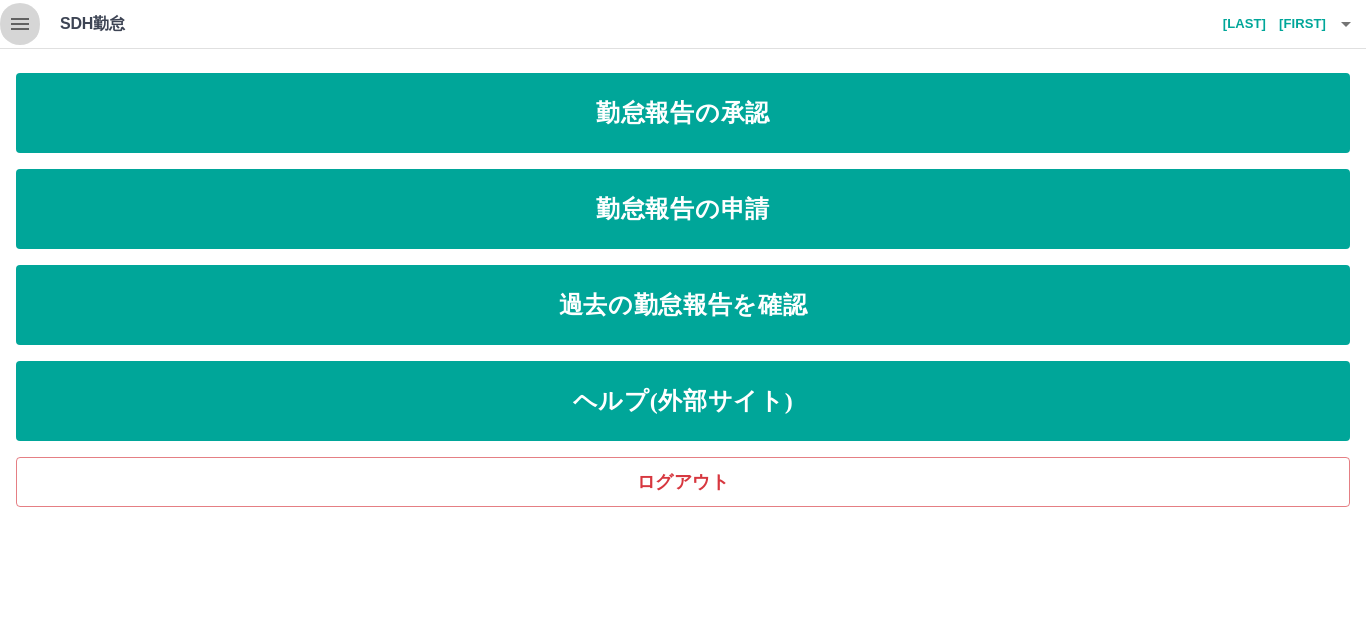 click 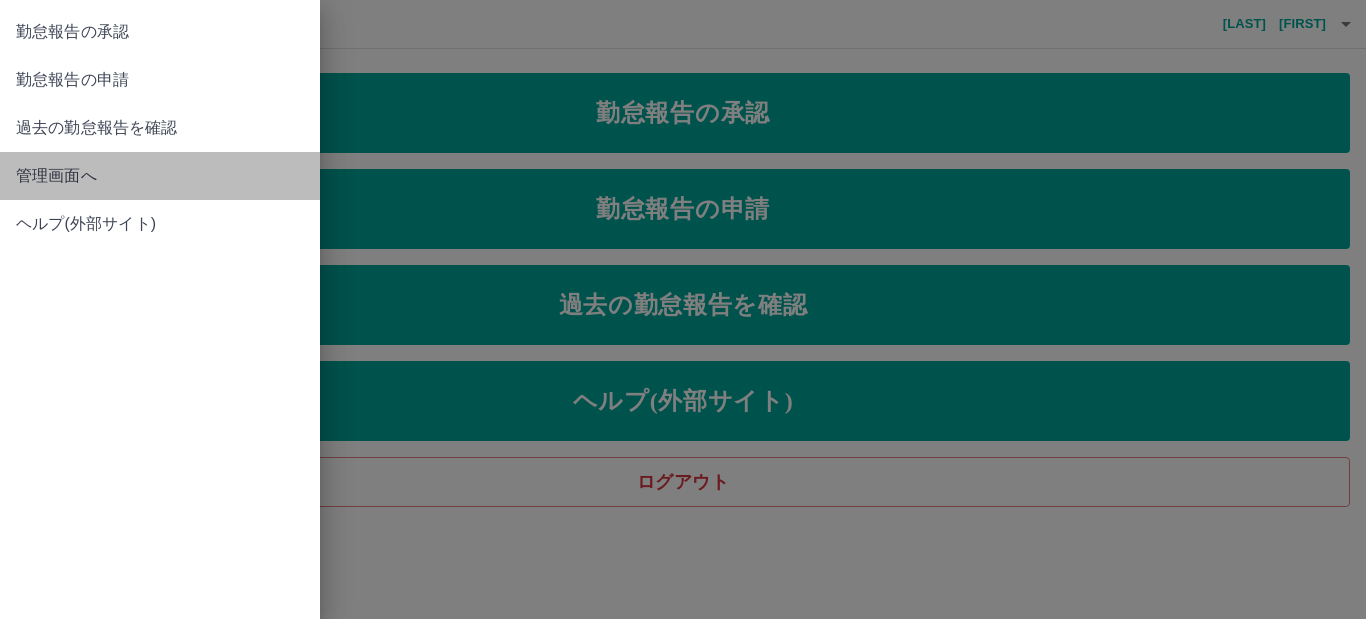 click on "管理画面へ" at bounding box center (160, 176) 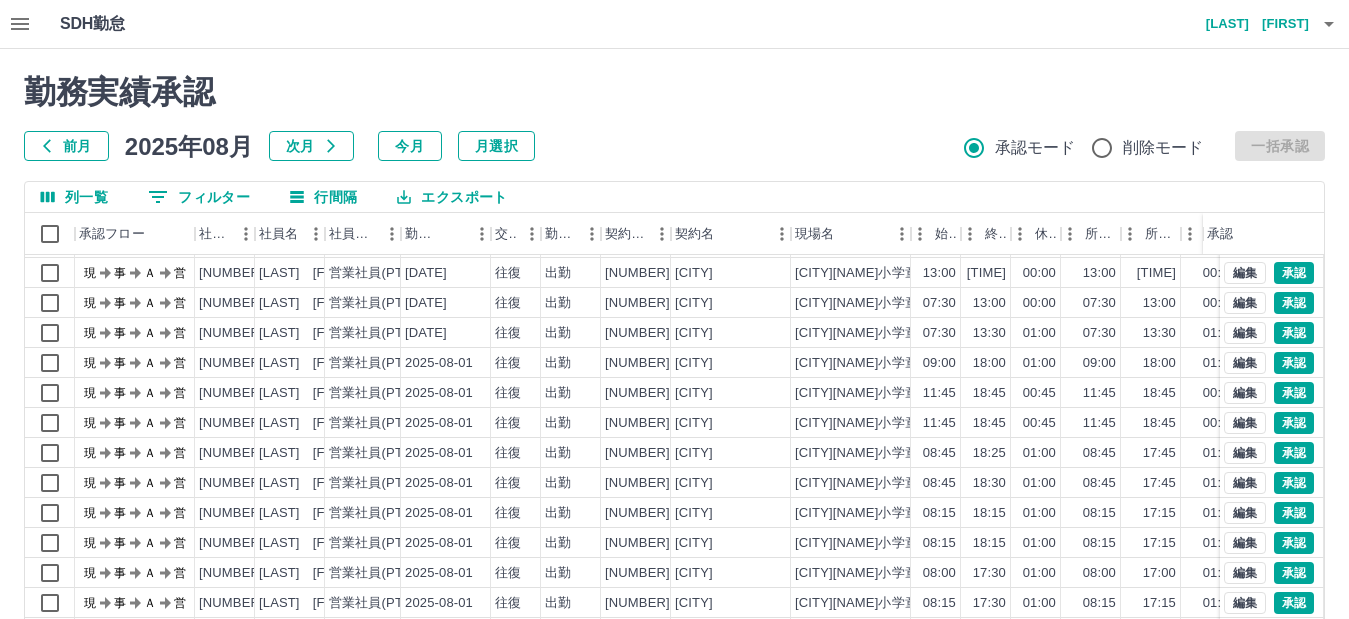 scroll, scrollTop: 44, scrollLeft: 0, axis: vertical 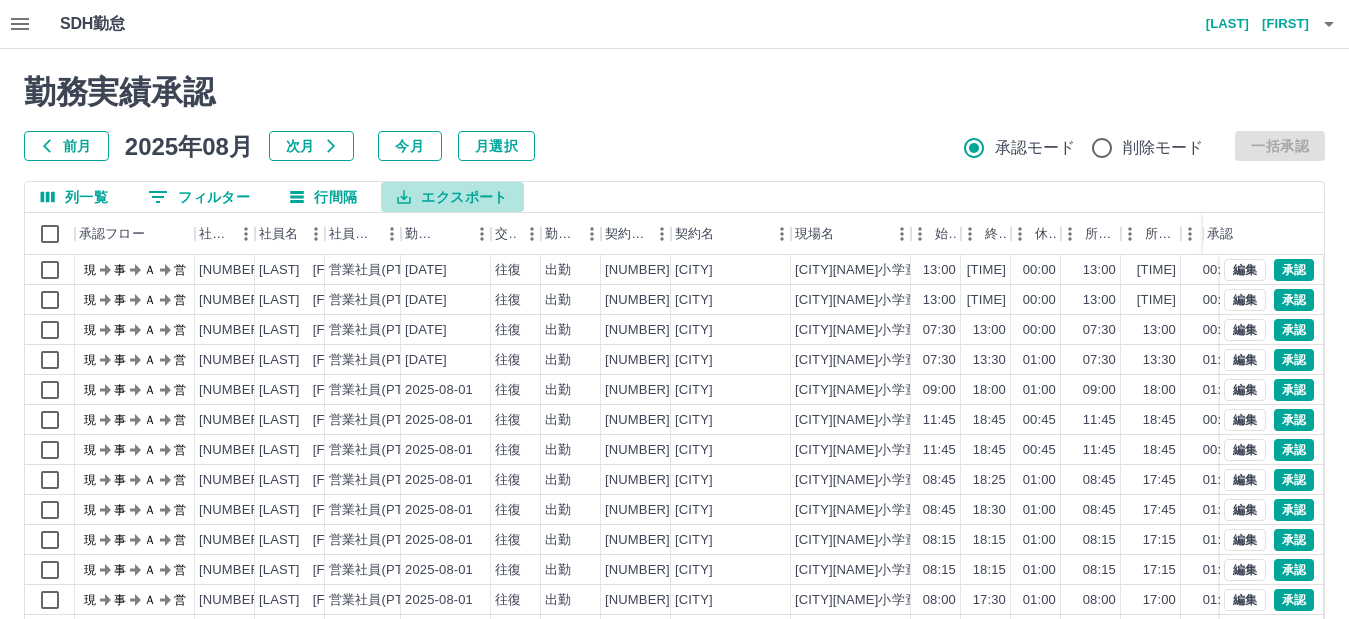 click on "エクスポート" at bounding box center (452, 197) 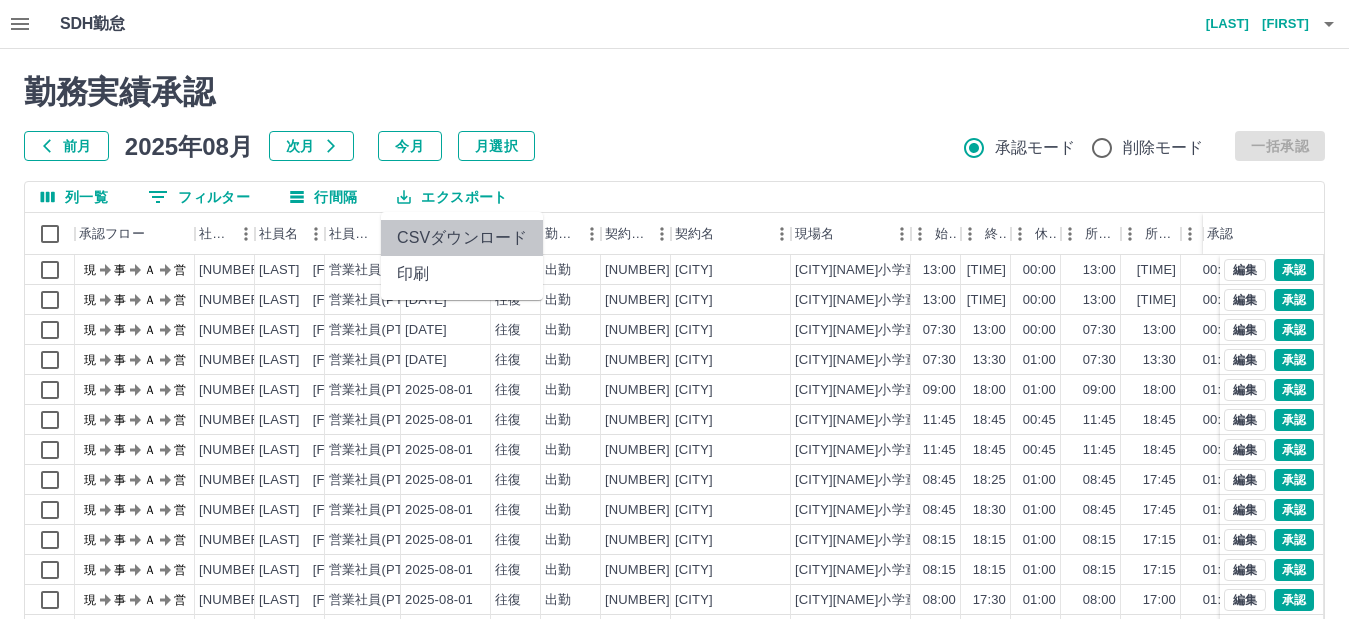 click on "CSVダウンロード" at bounding box center (462, 238) 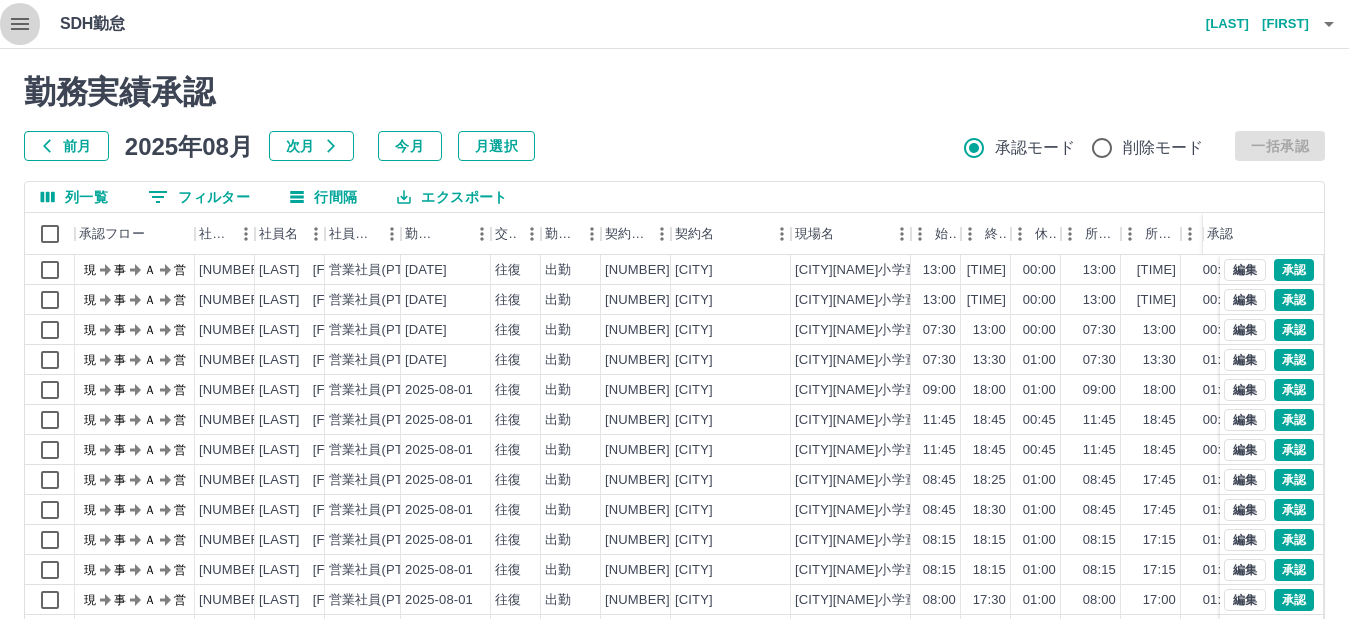 click 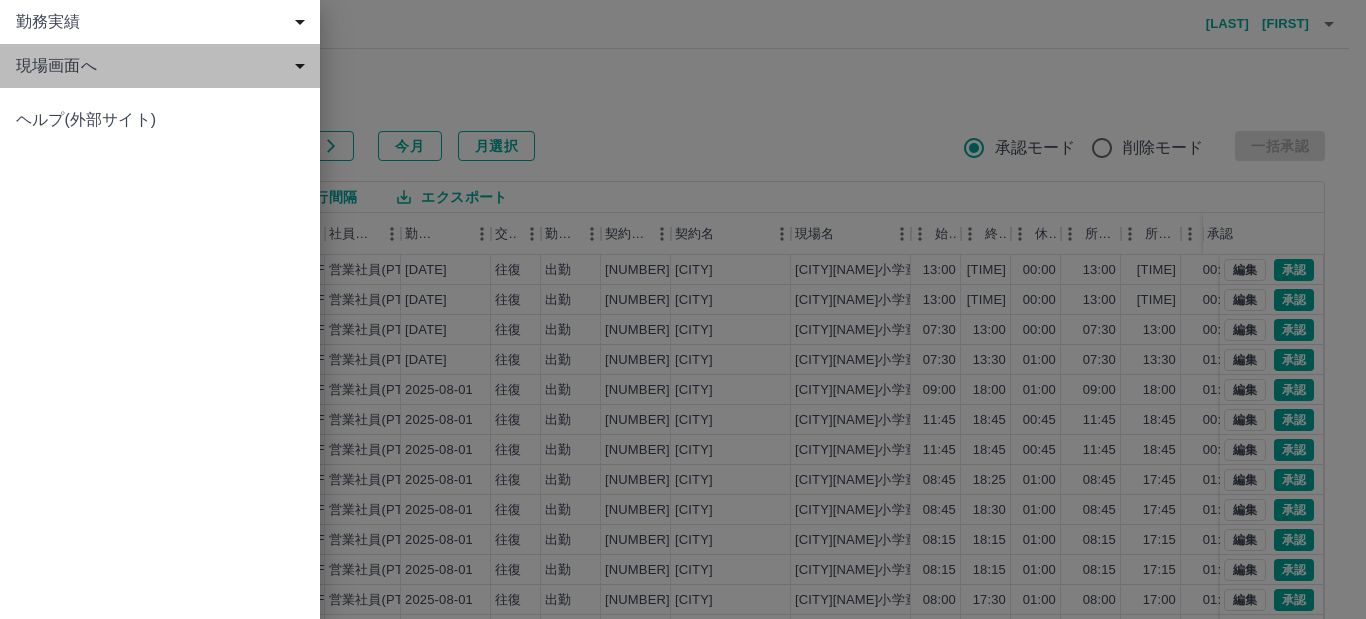 click on "現場画面へ" at bounding box center (164, 66) 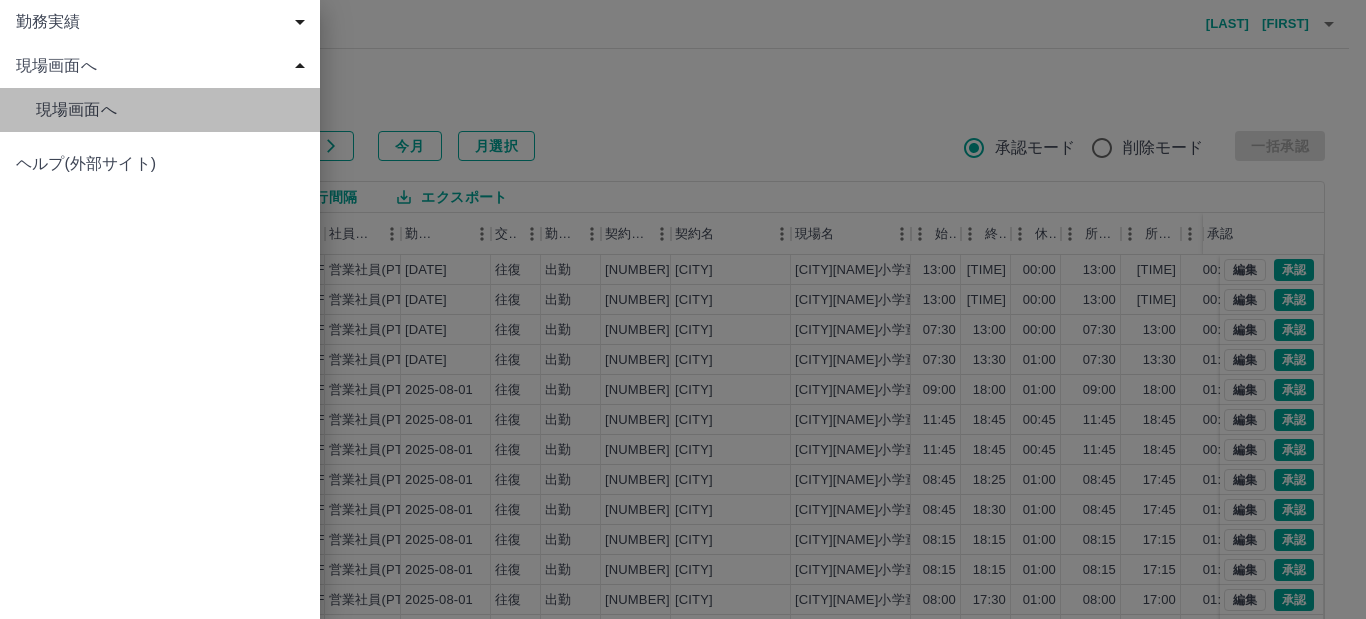 click on "現場画面へ" at bounding box center (170, 110) 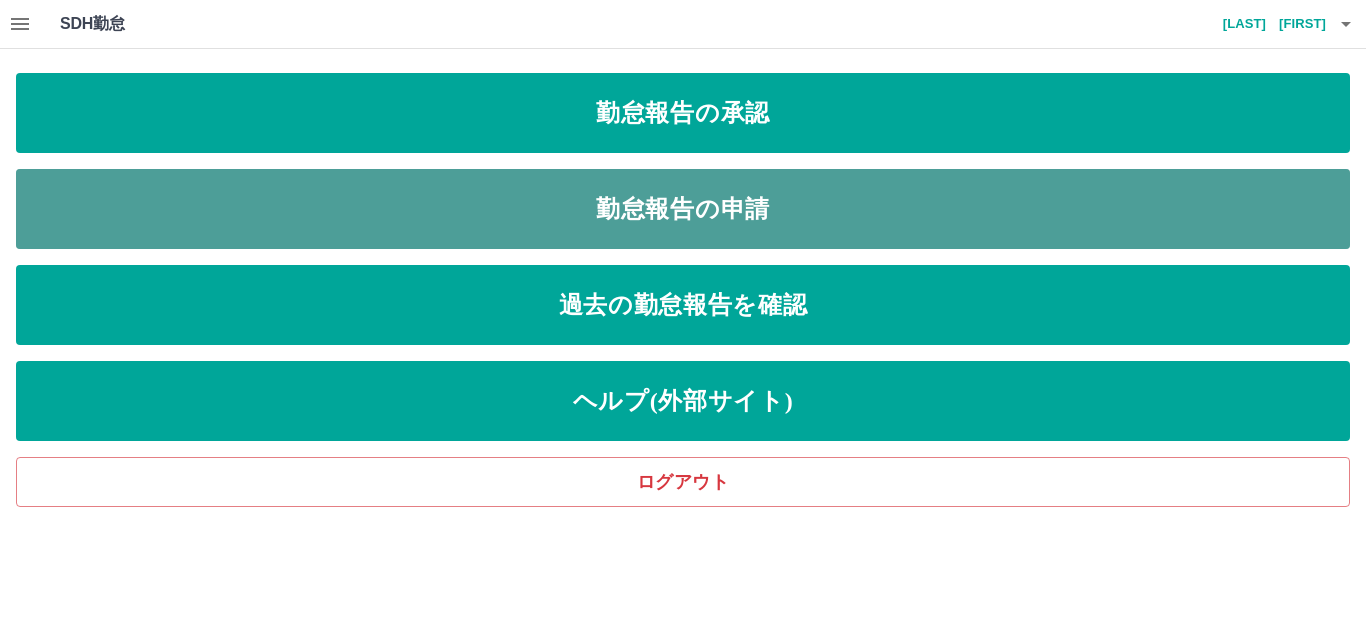 click on "勤怠報告の申請" at bounding box center [683, 209] 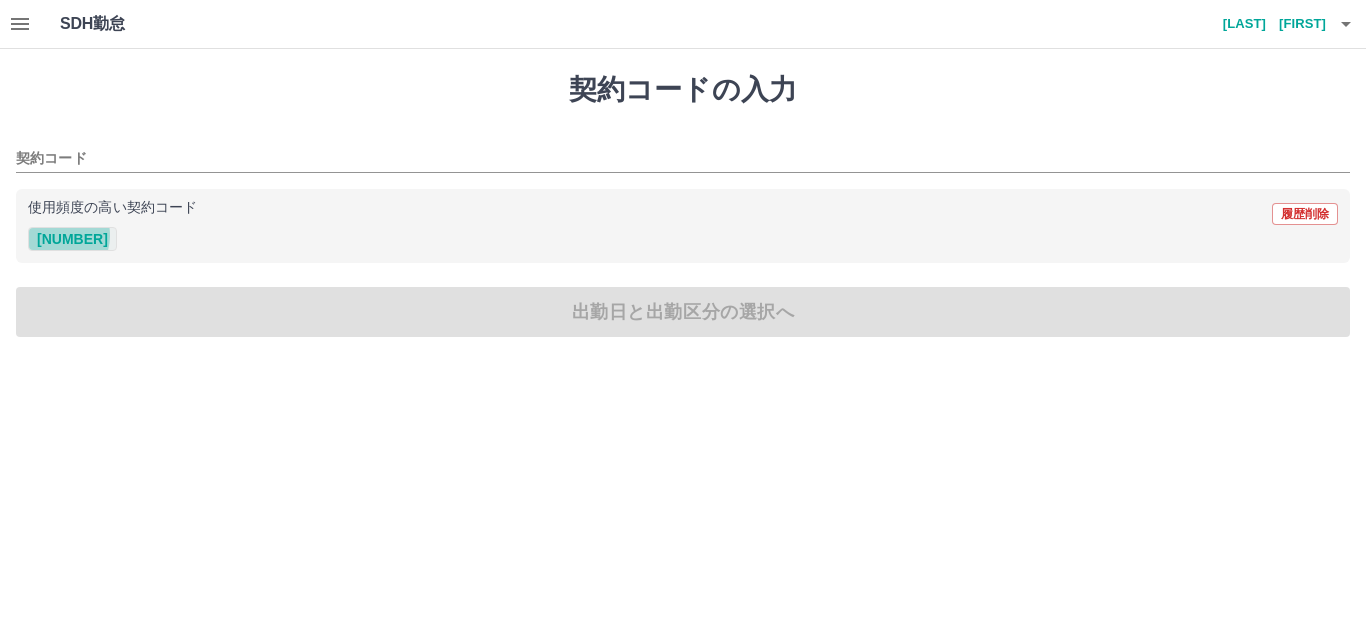click on "[NUMBER]" at bounding box center [72, 239] 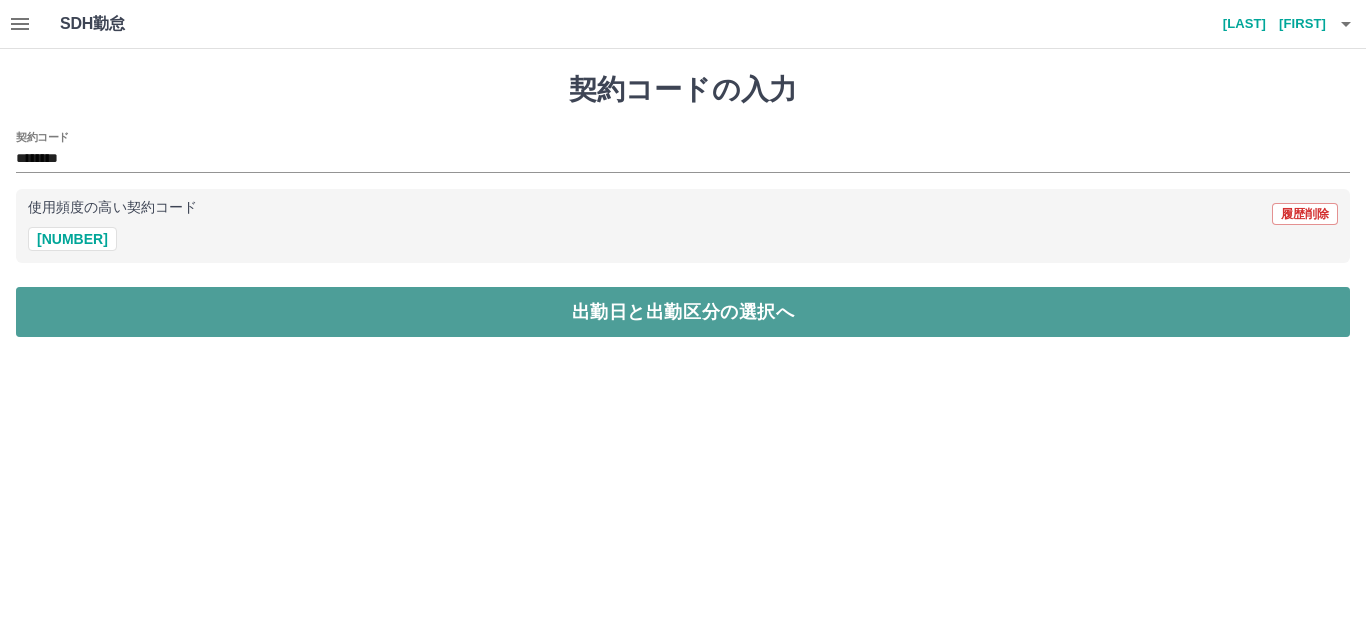 click on "出勤日と出勤区分の選択へ" at bounding box center [683, 312] 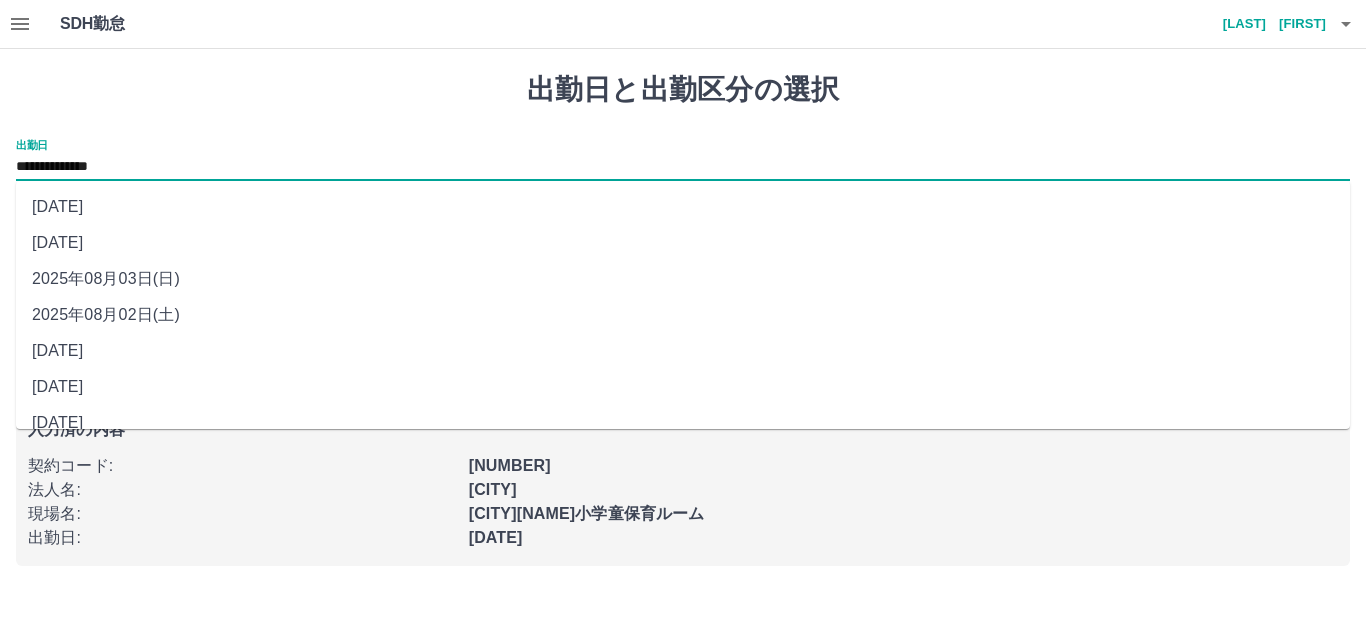 click on "**********" at bounding box center [683, 167] 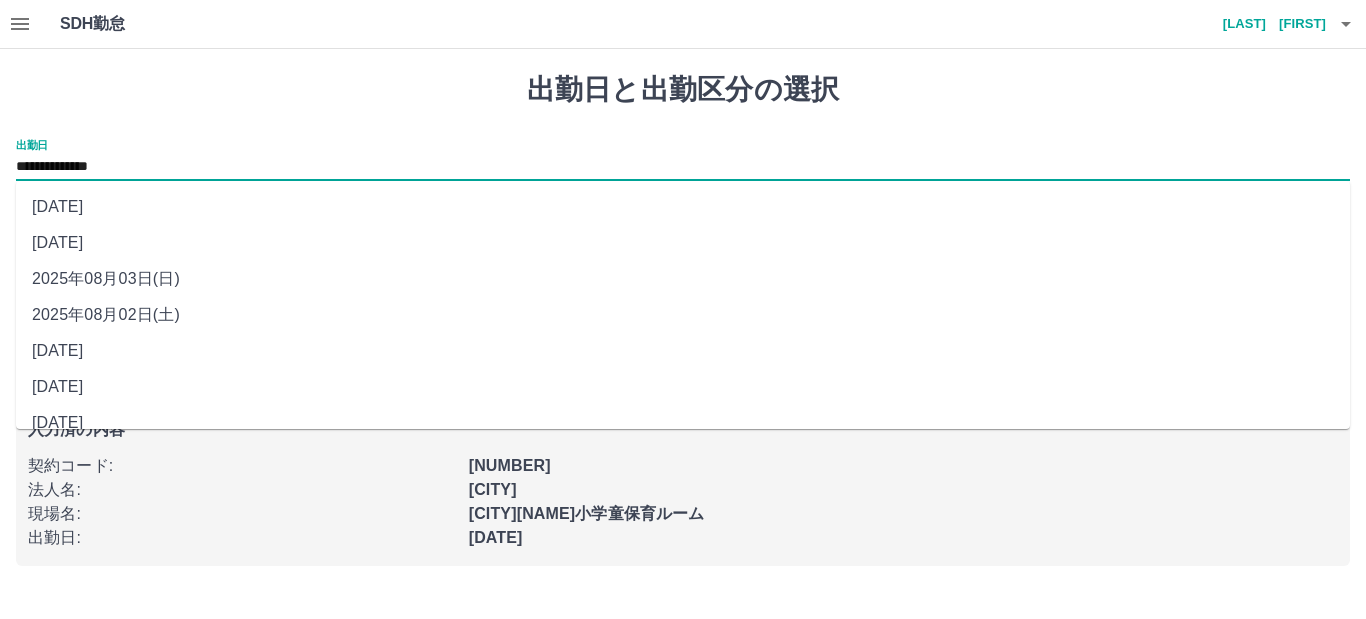 click on "[DATE]" at bounding box center [683, 351] 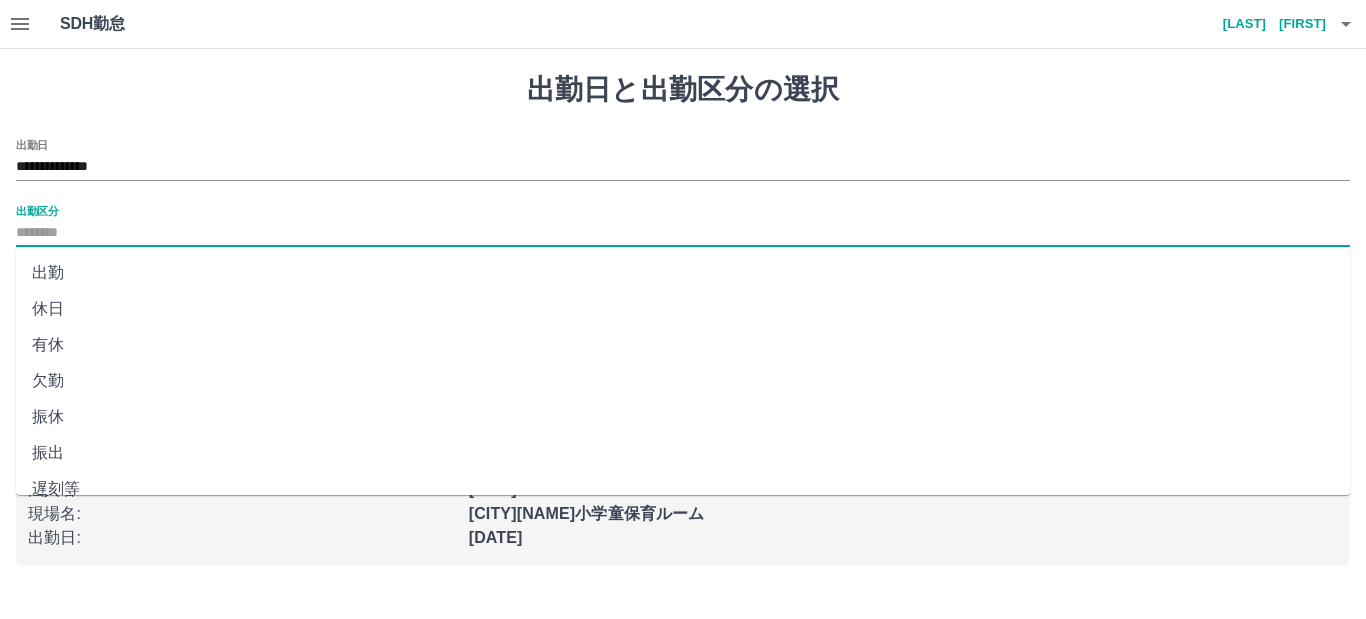 click on "出勤区分" at bounding box center [683, 233] 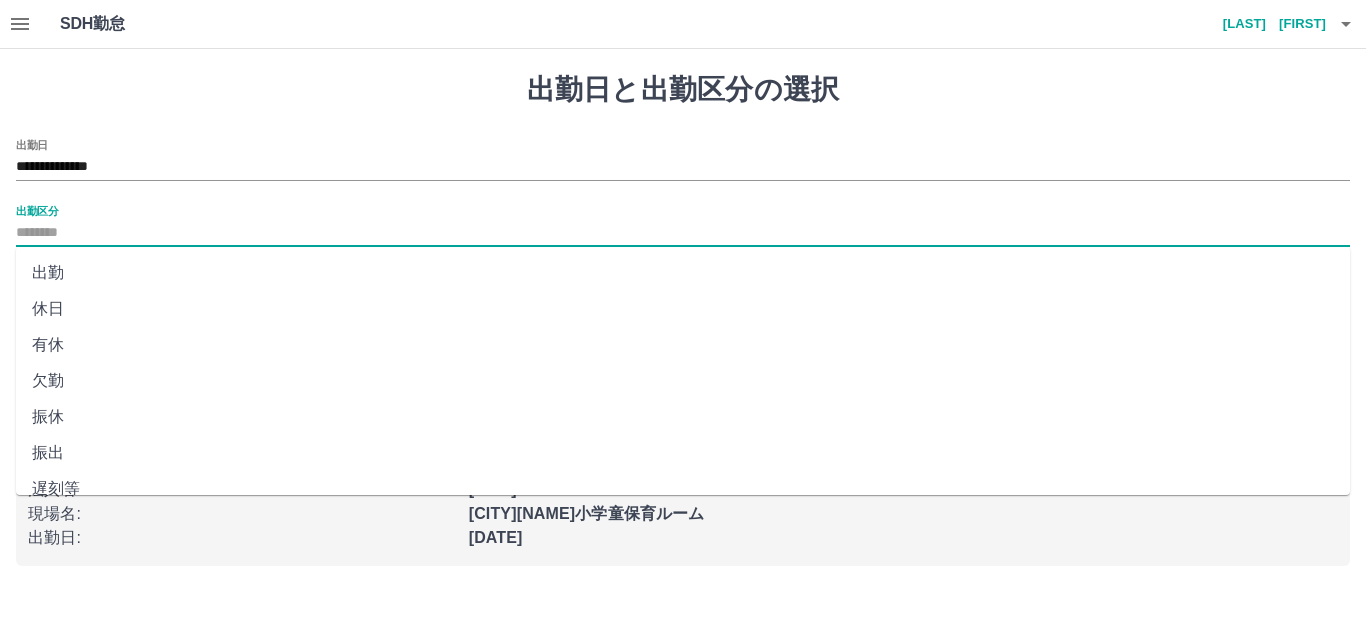 click on "出勤" at bounding box center [683, 273] 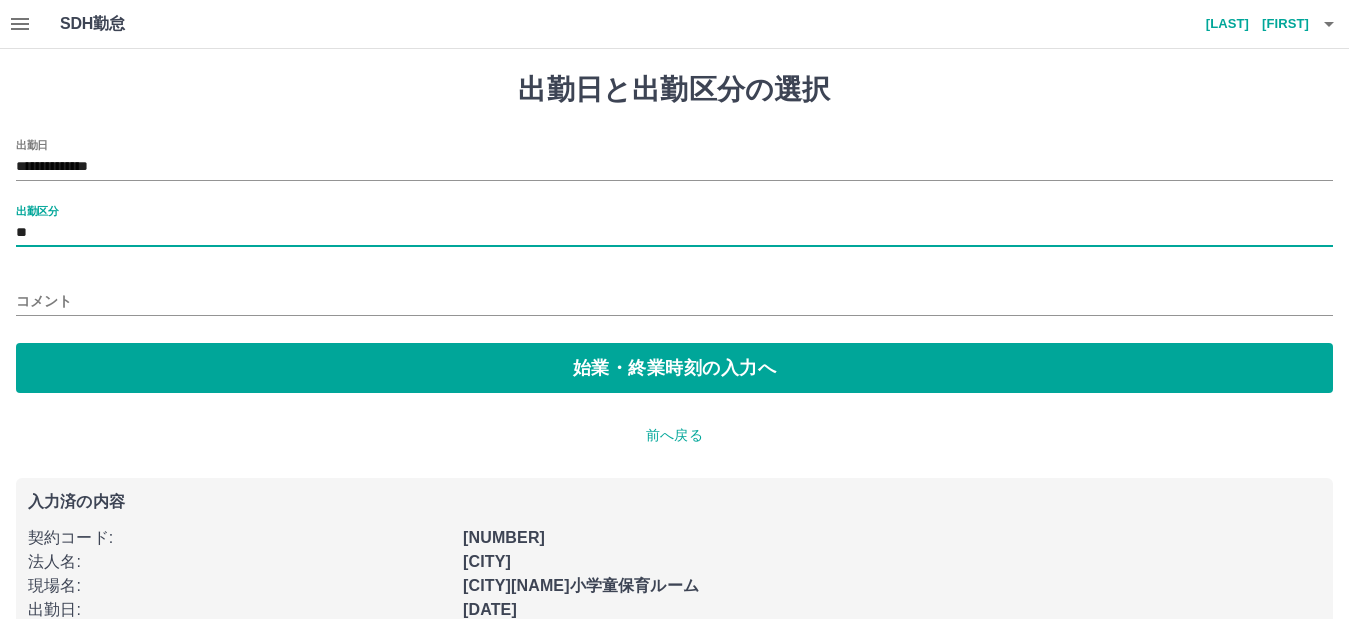 click on "コメント" at bounding box center (674, 301) 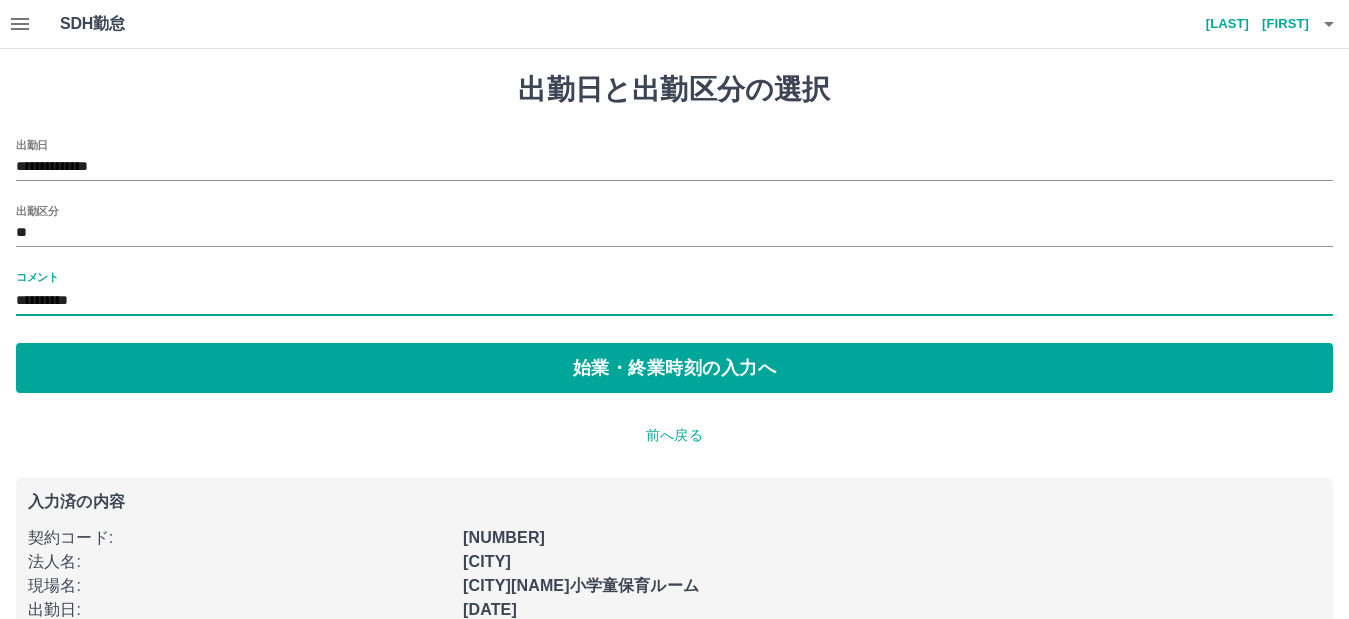 click on "[MASKED]" at bounding box center (674, 301) 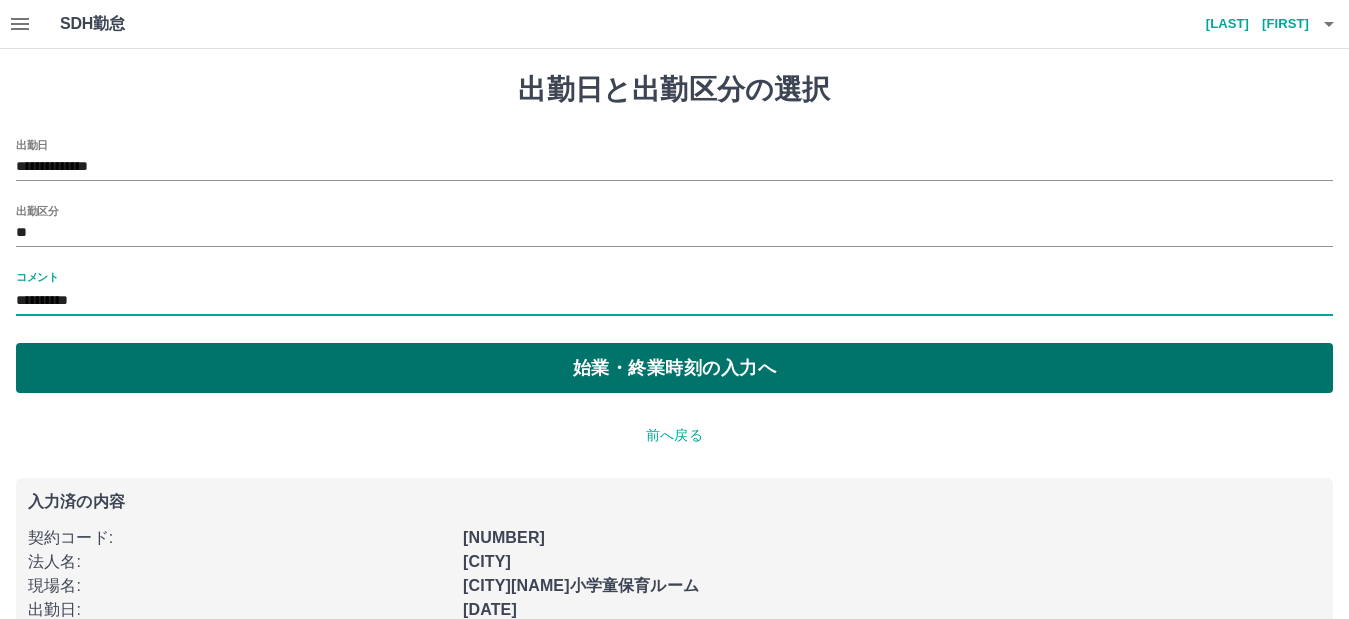 type on "[MASKED]" 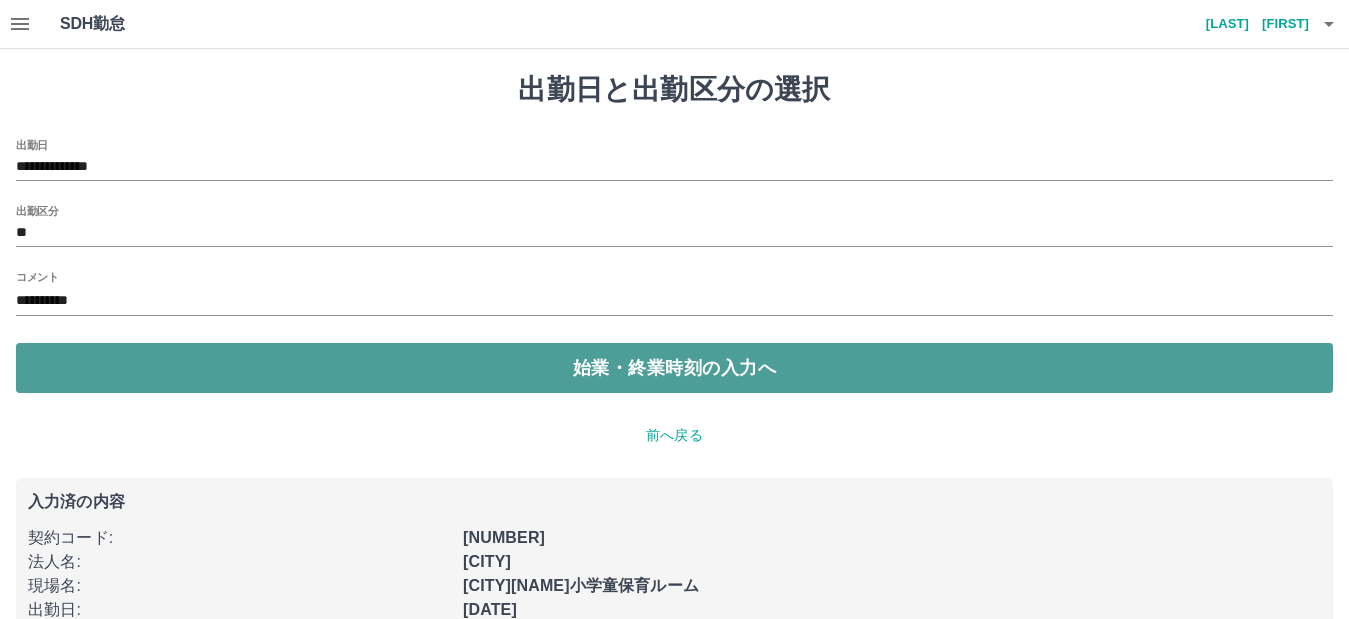click on "始業・終業時刻の入力へ" at bounding box center [674, 368] 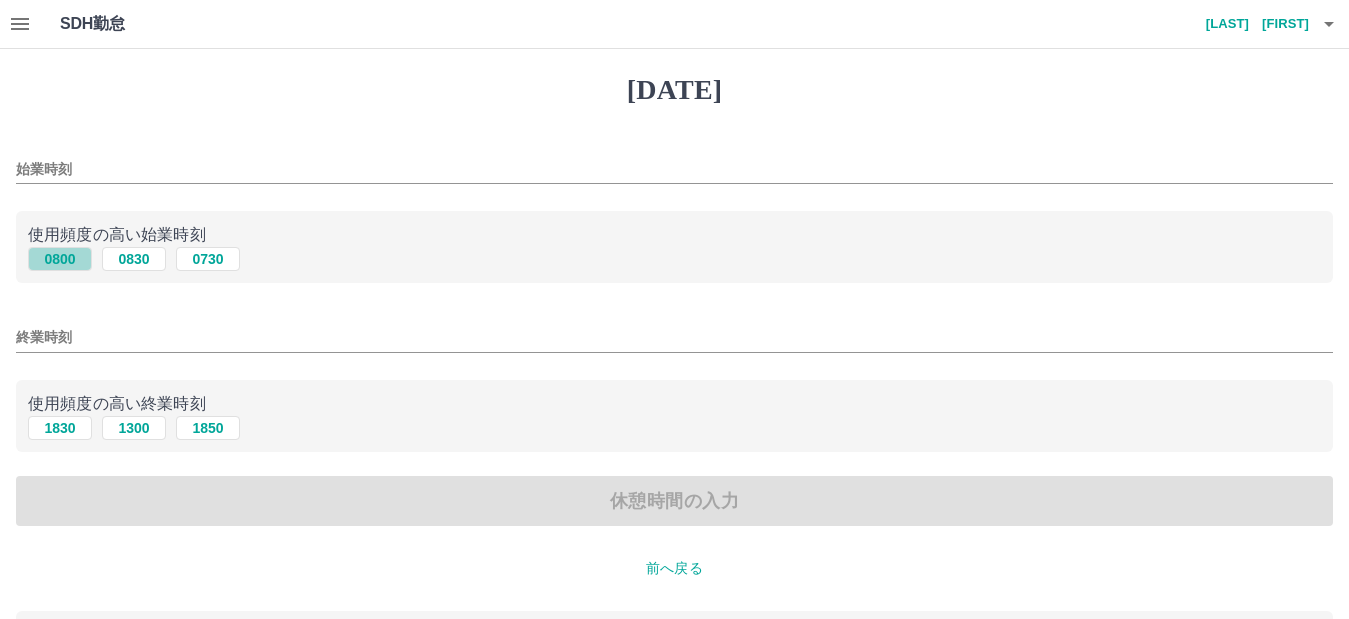 click on "0800" at bounding box center [60, 259] 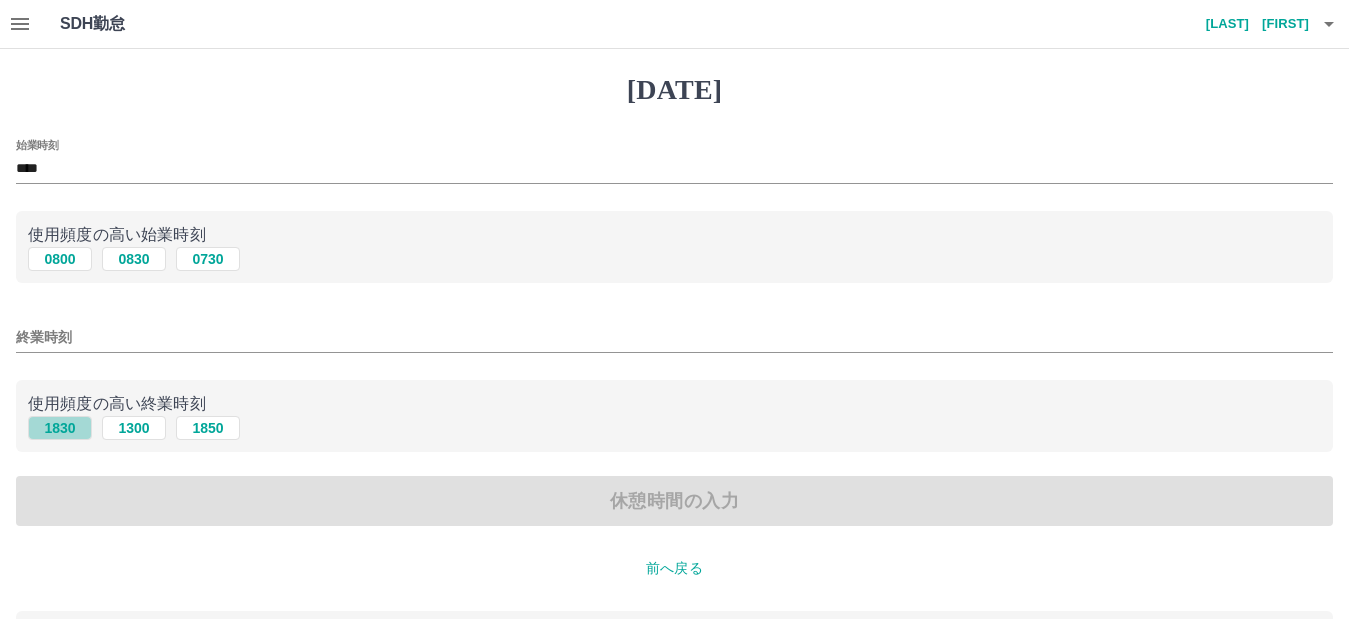 click on "1830" at bounding box center [60, 428] 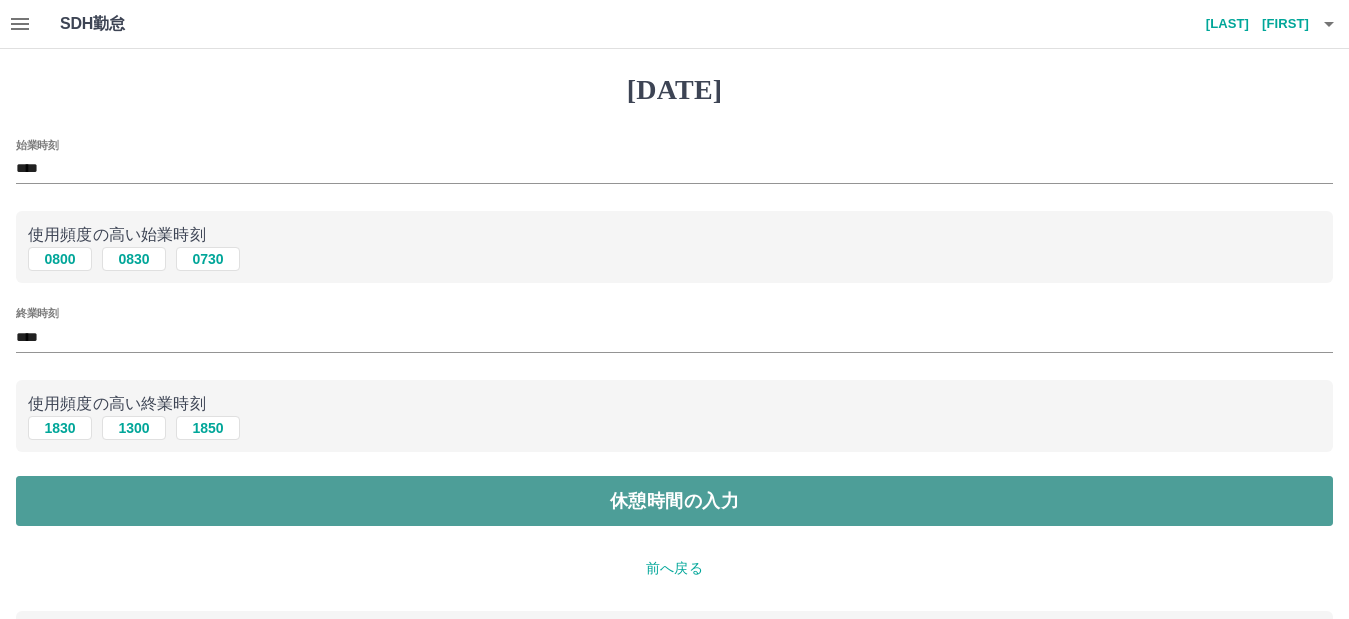 click on "休憩時間の入力" at bounding box center (674, 501) 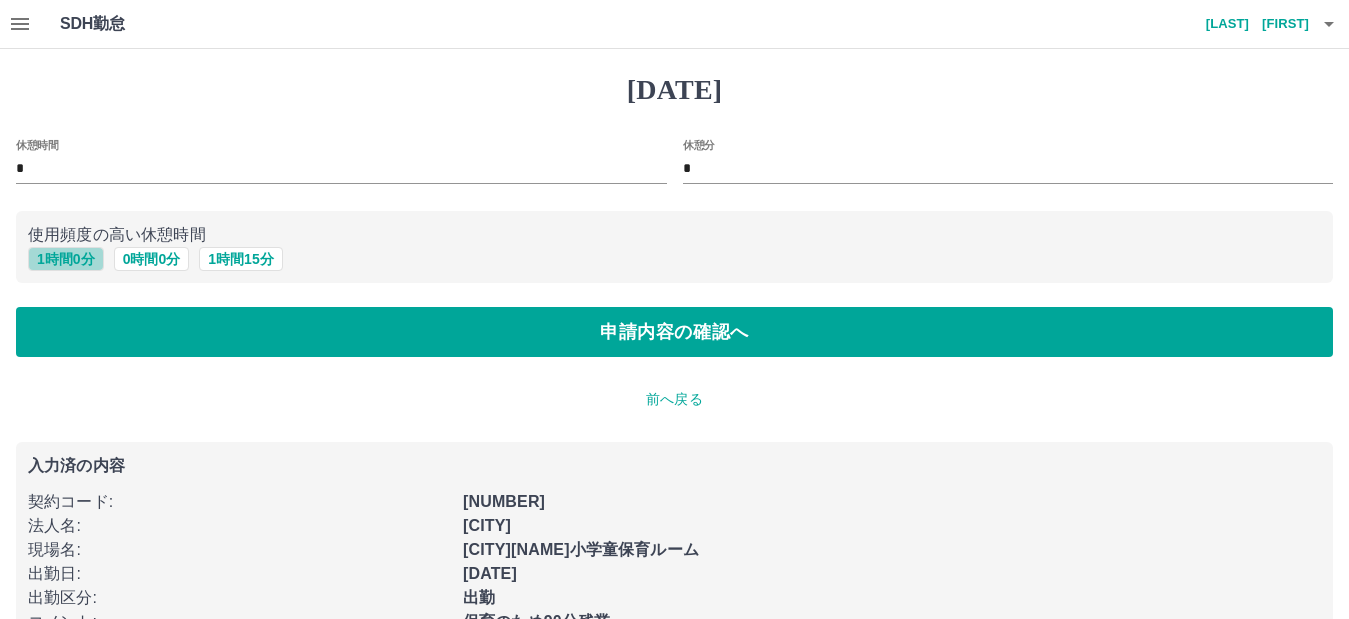 click on "1 時間 0 分" at bounding box center [66, 259] 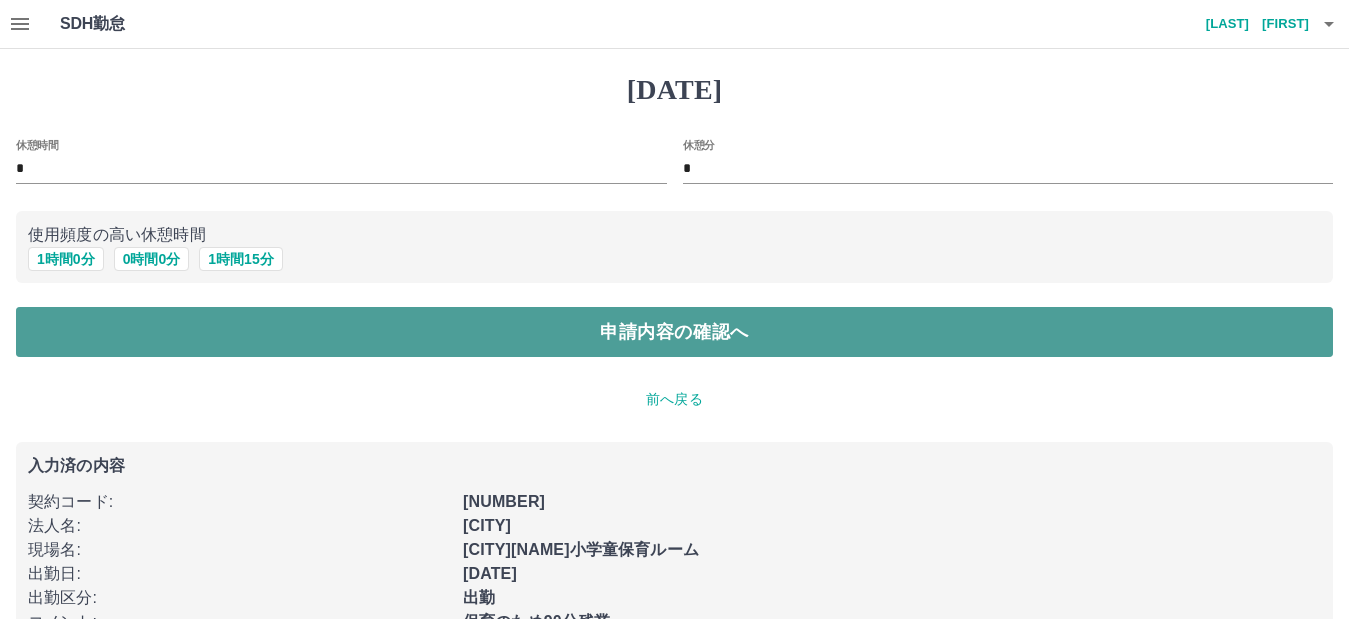 click on "申請内容の確認へ" at bounding box center (674, 332) 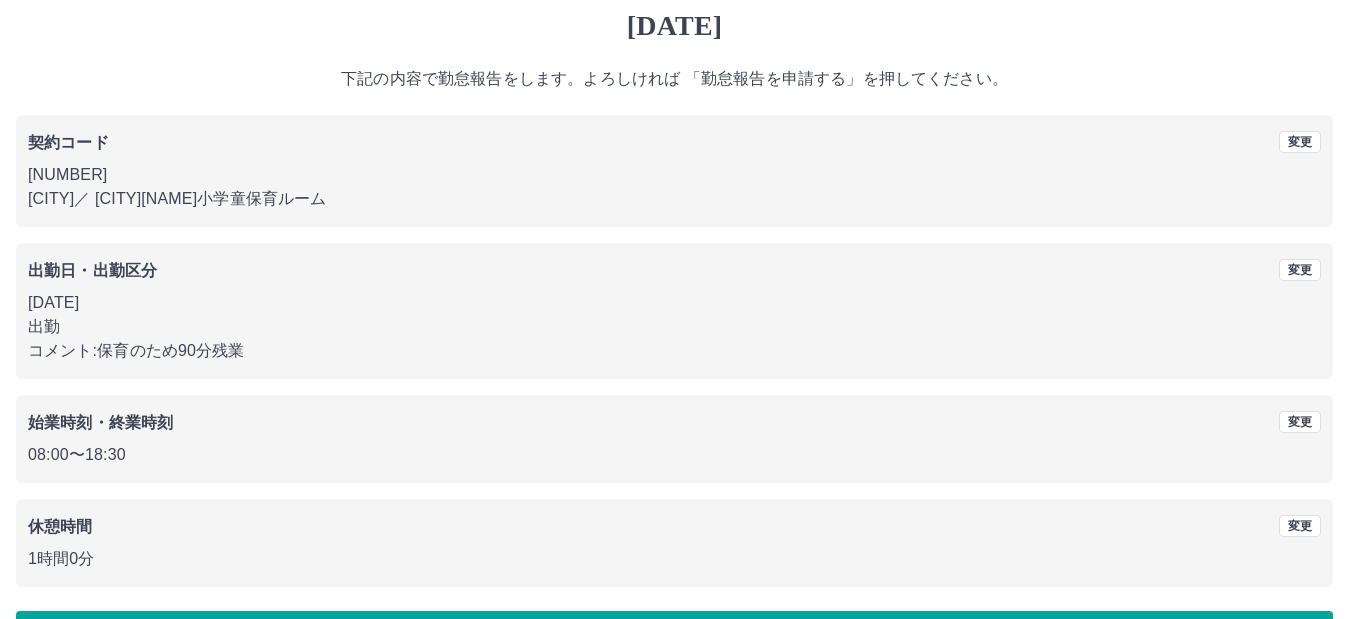 scroll, scrollTop: 130, scrollLeft: 0, axis: vertical 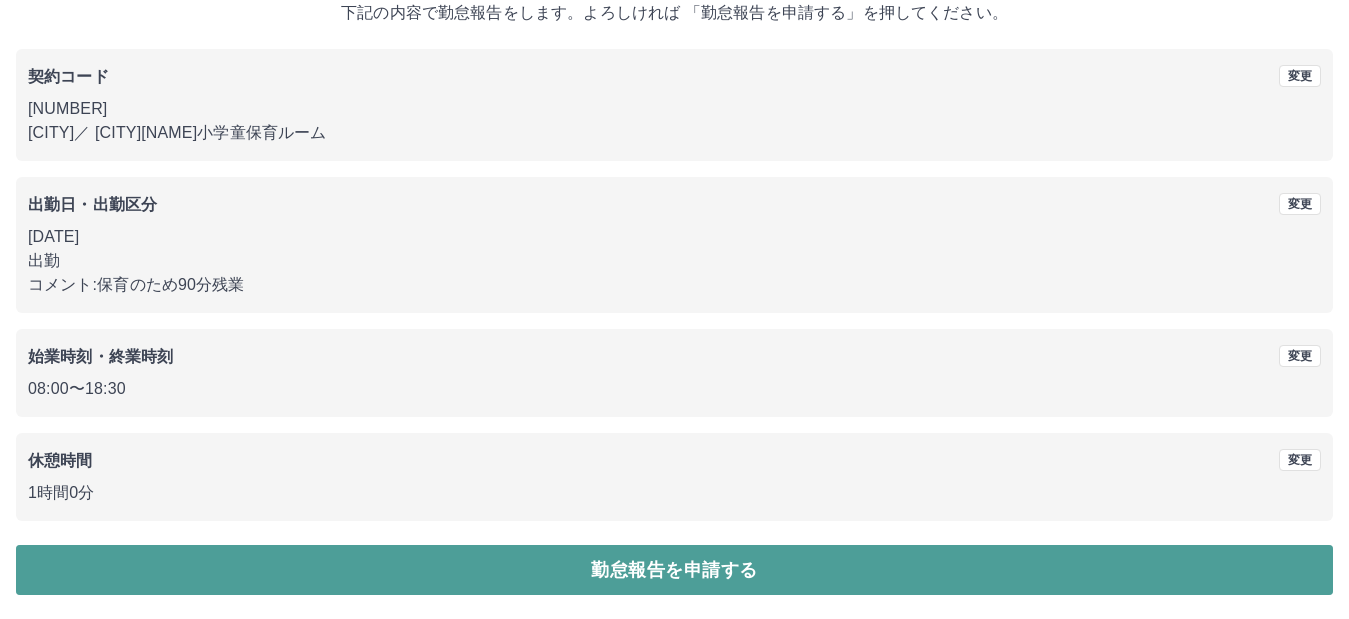 click on "勤怠報告を申請する" at bounding box center (674, 570) 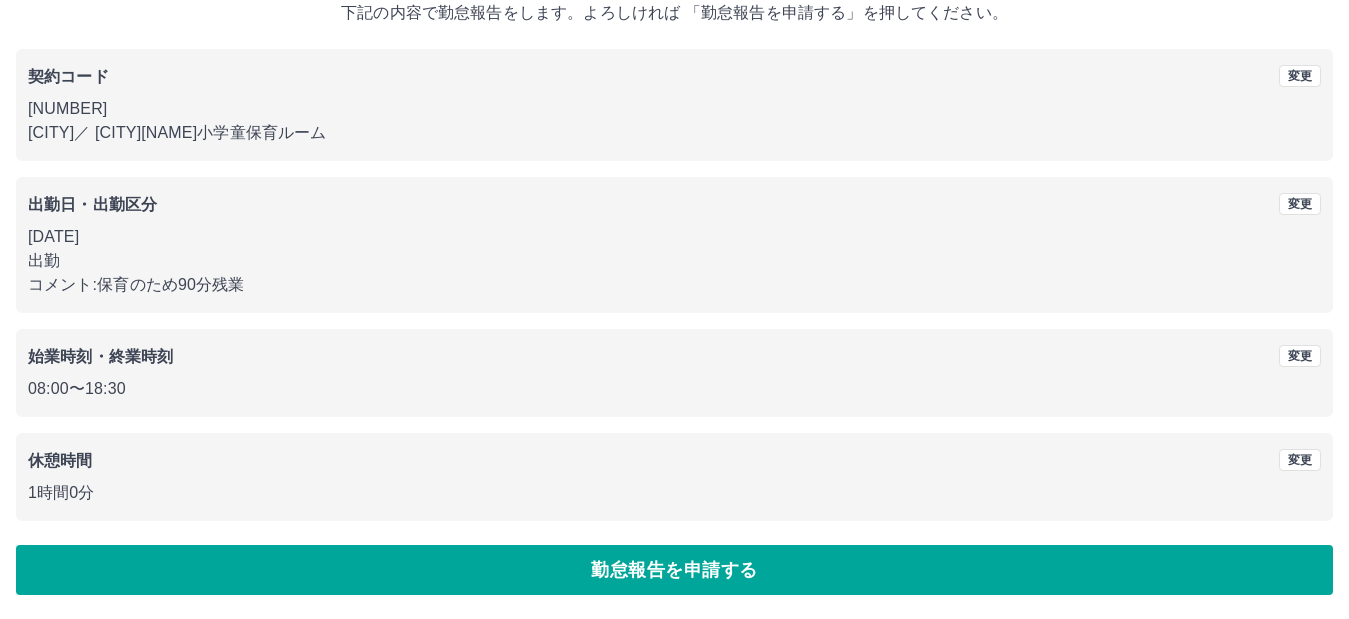 scroll, scrollTop: 0, scrollLeft: 0, axis: both 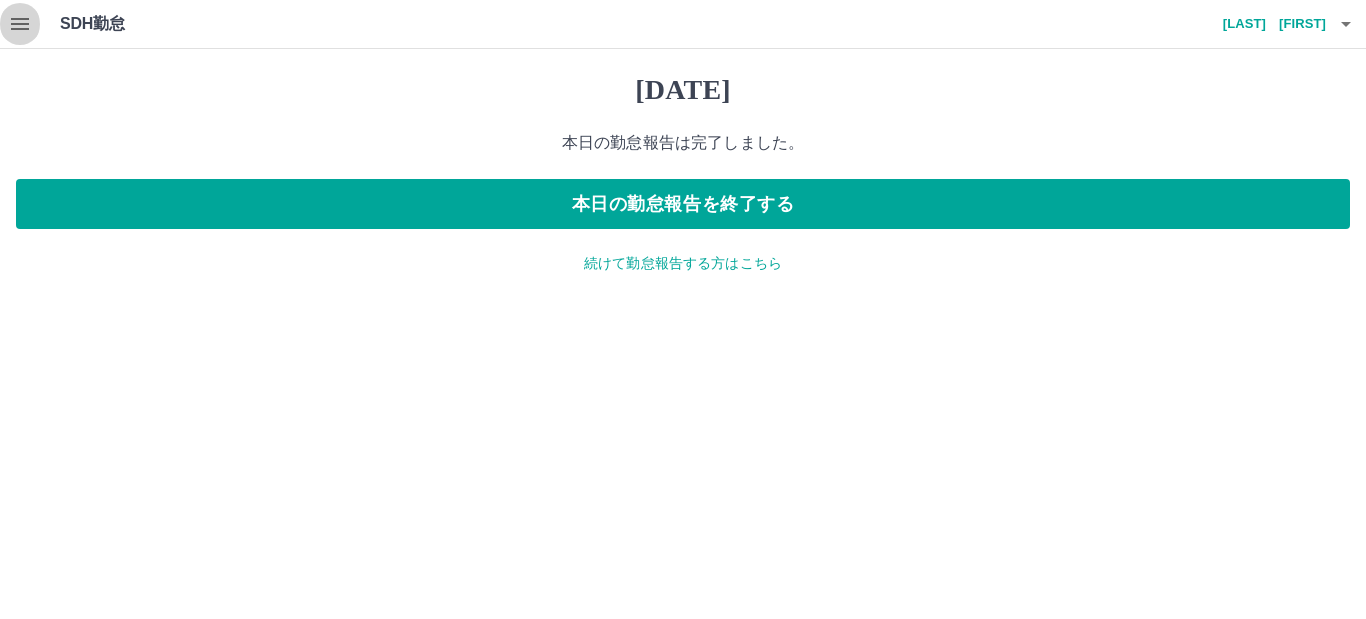 click 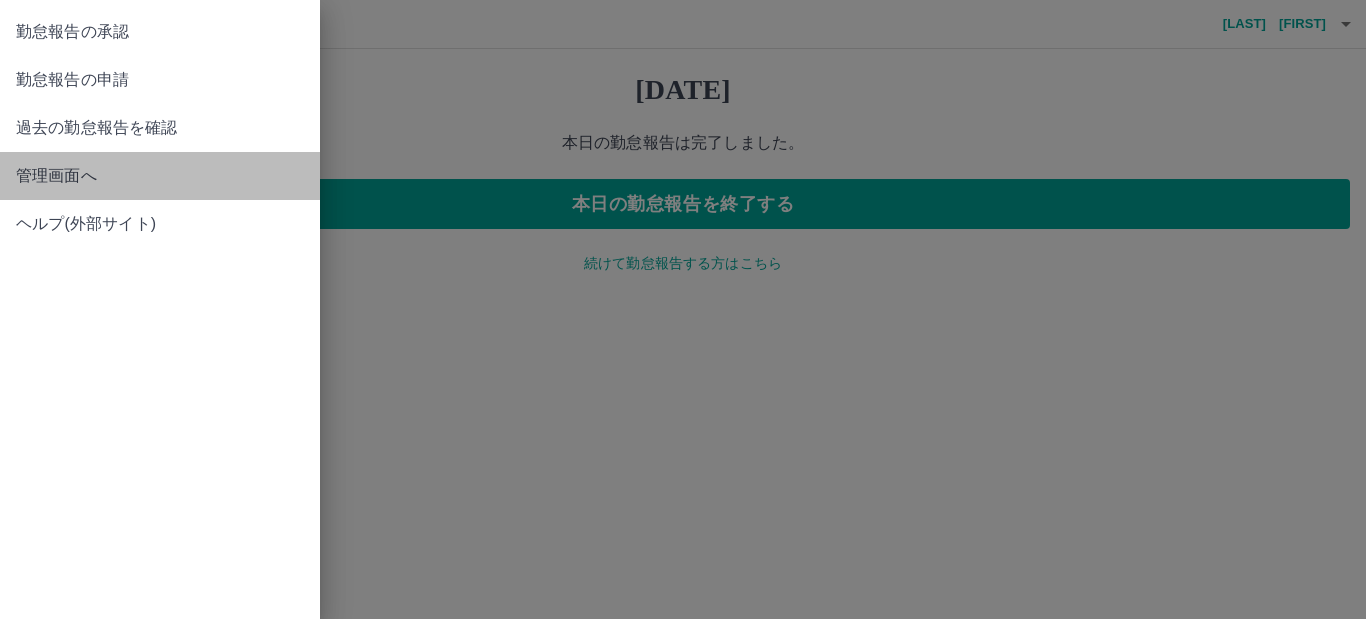 click on "管理画面へ" at bounding box center [160, 176] 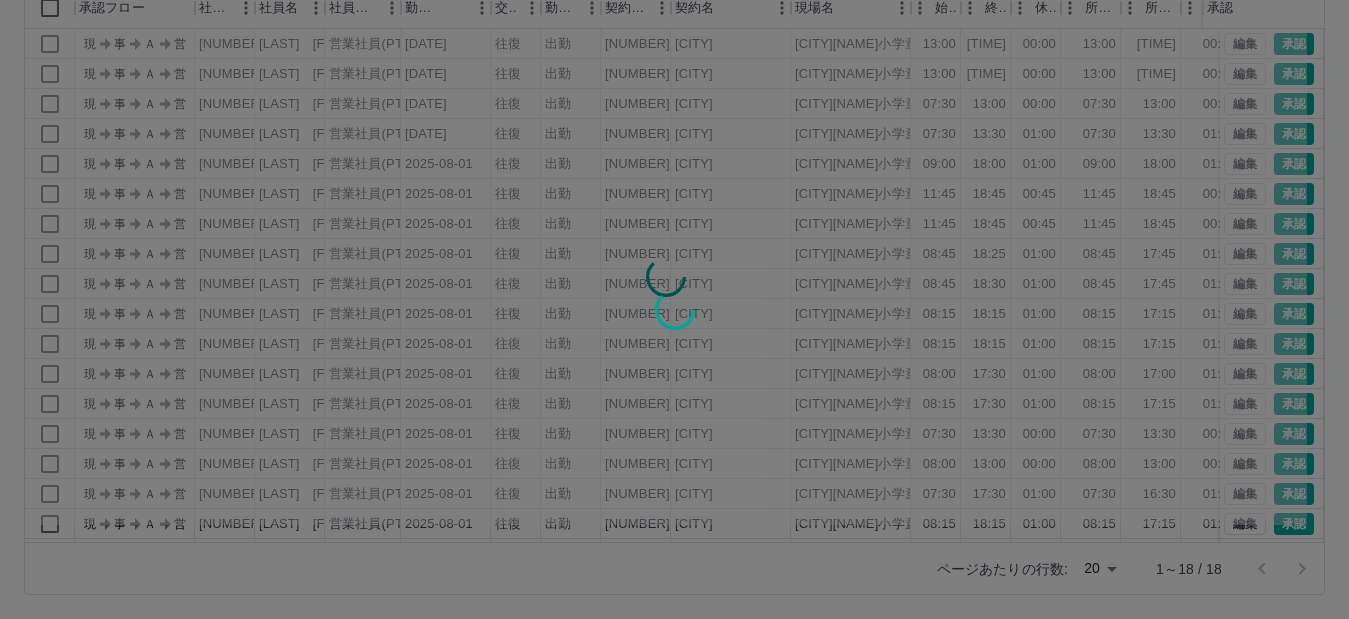 scroll, scrollTop: 126, scrollLeft: 0, axis: vertical 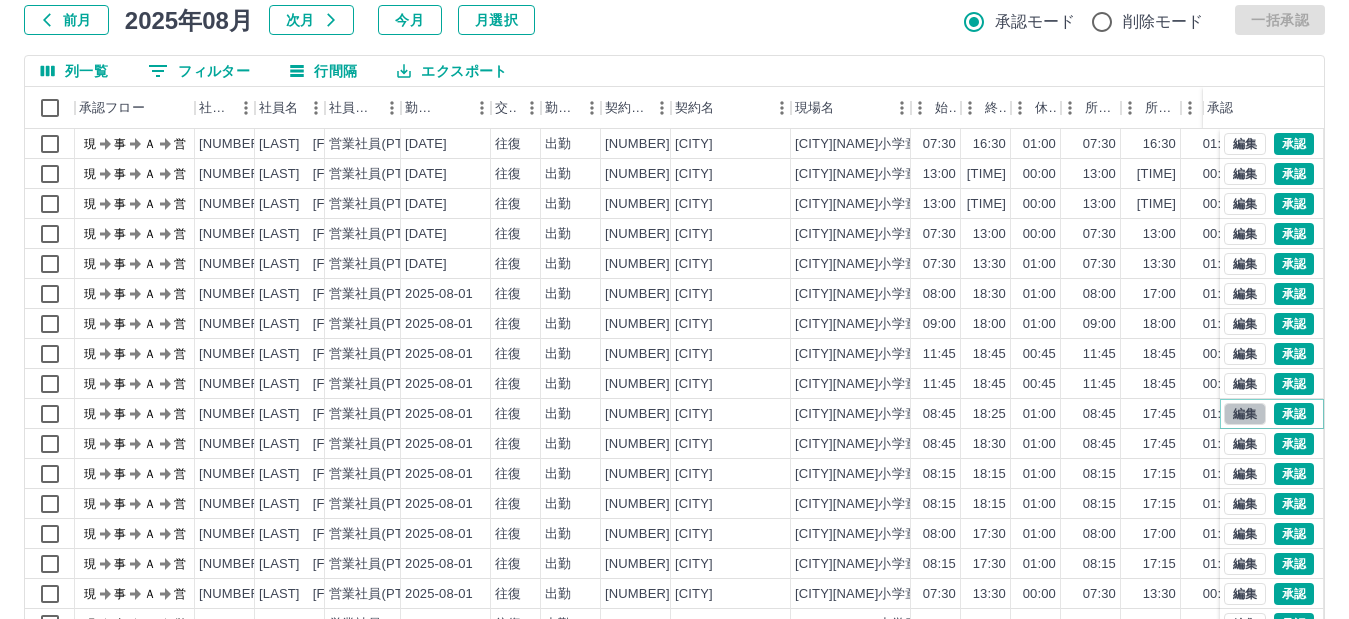 click on "編集" at bounding box center (1245, 414) 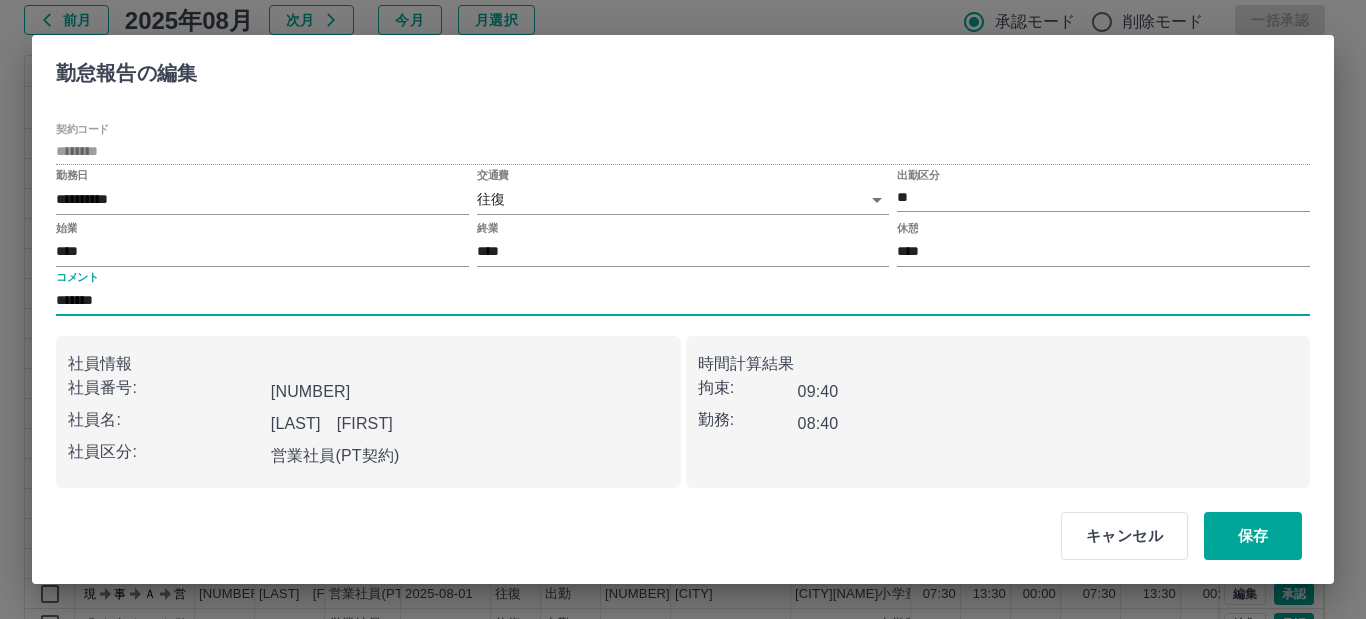 click on "*******" at bounding box center (683, 301) 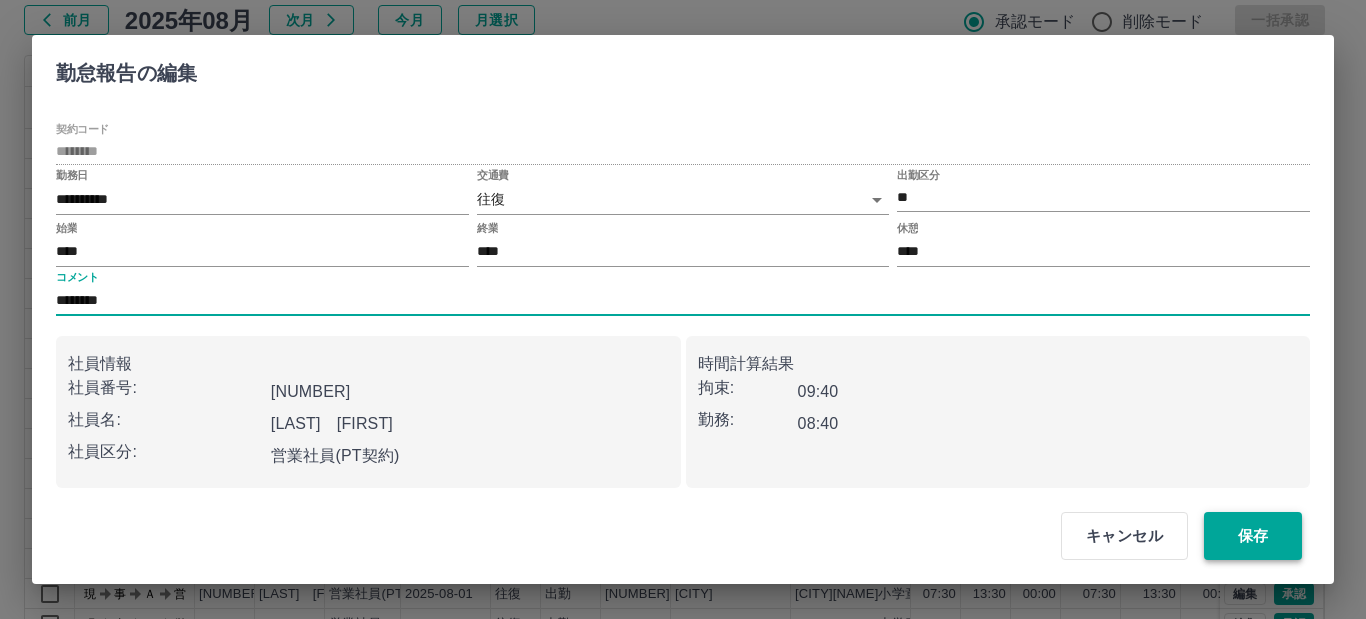 type on "********" 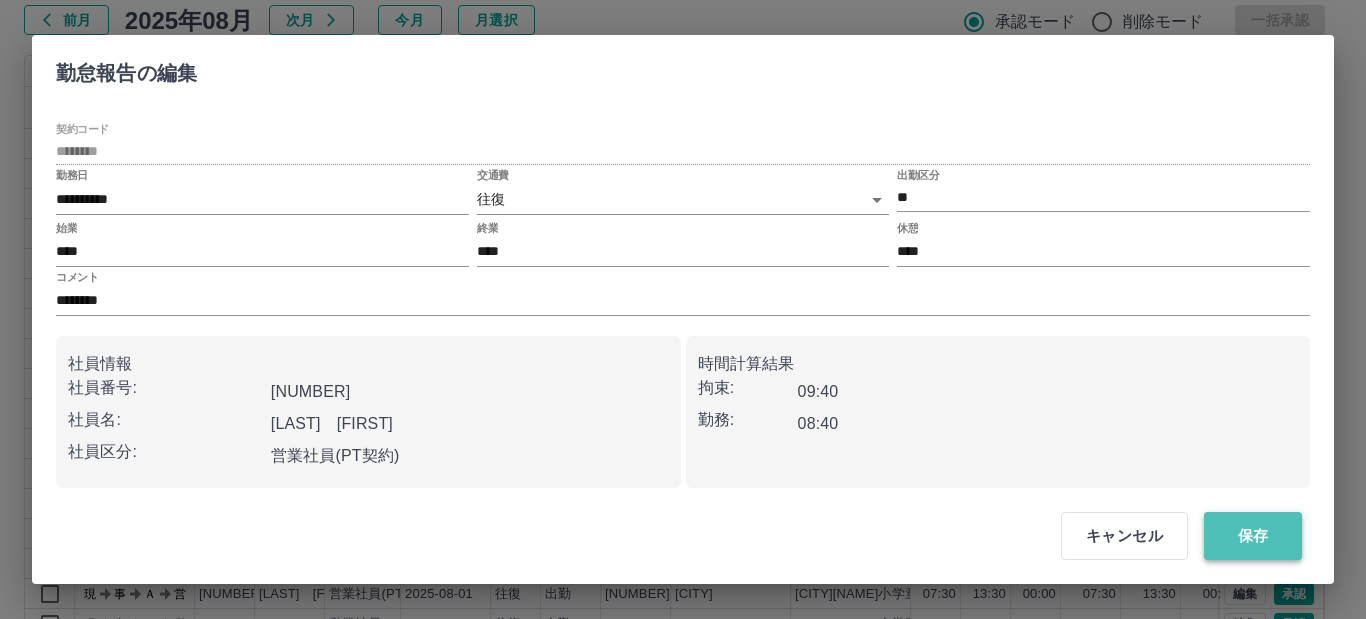 click on "保存" at bounding box center (1253, 536) 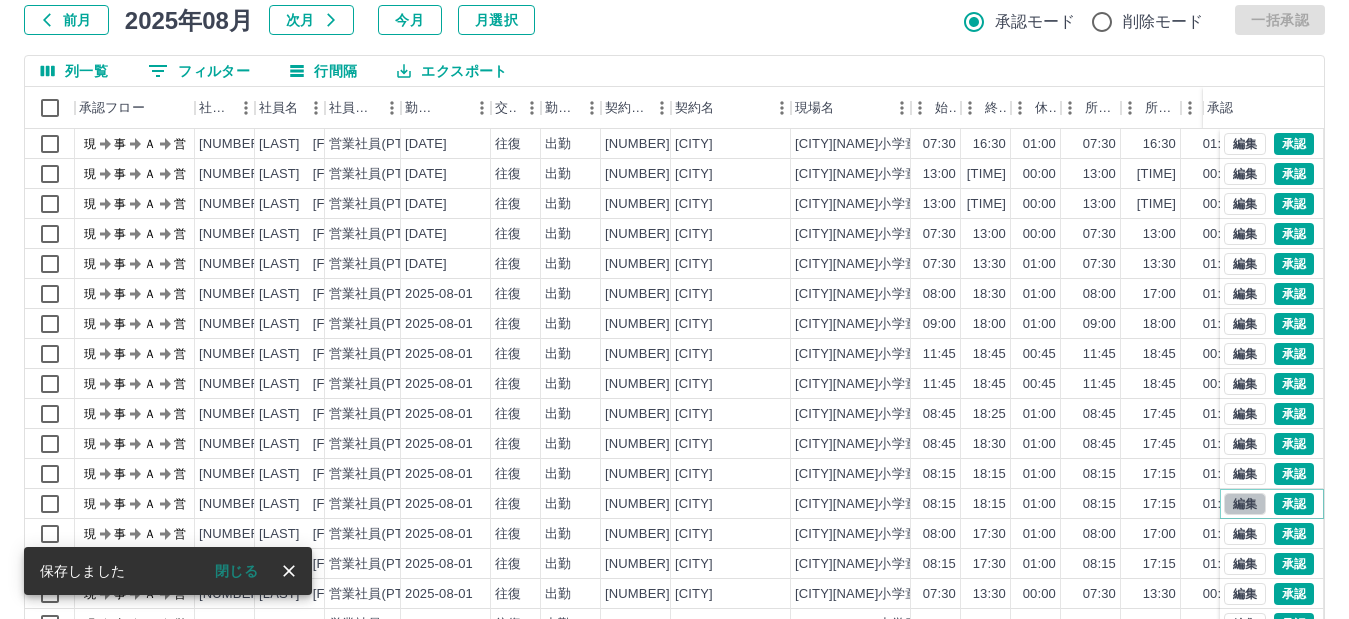 click on "編集" at bounding box center [1245, 504] 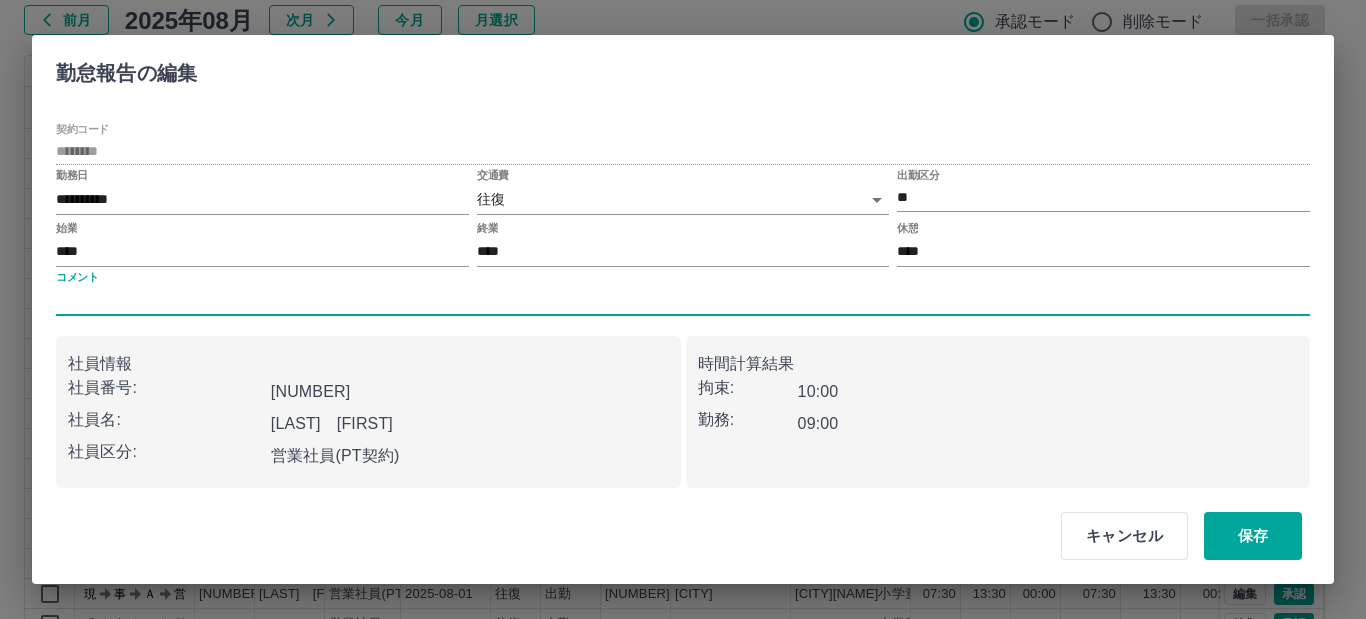 click on "コメント" at bounding box center [683, 301] 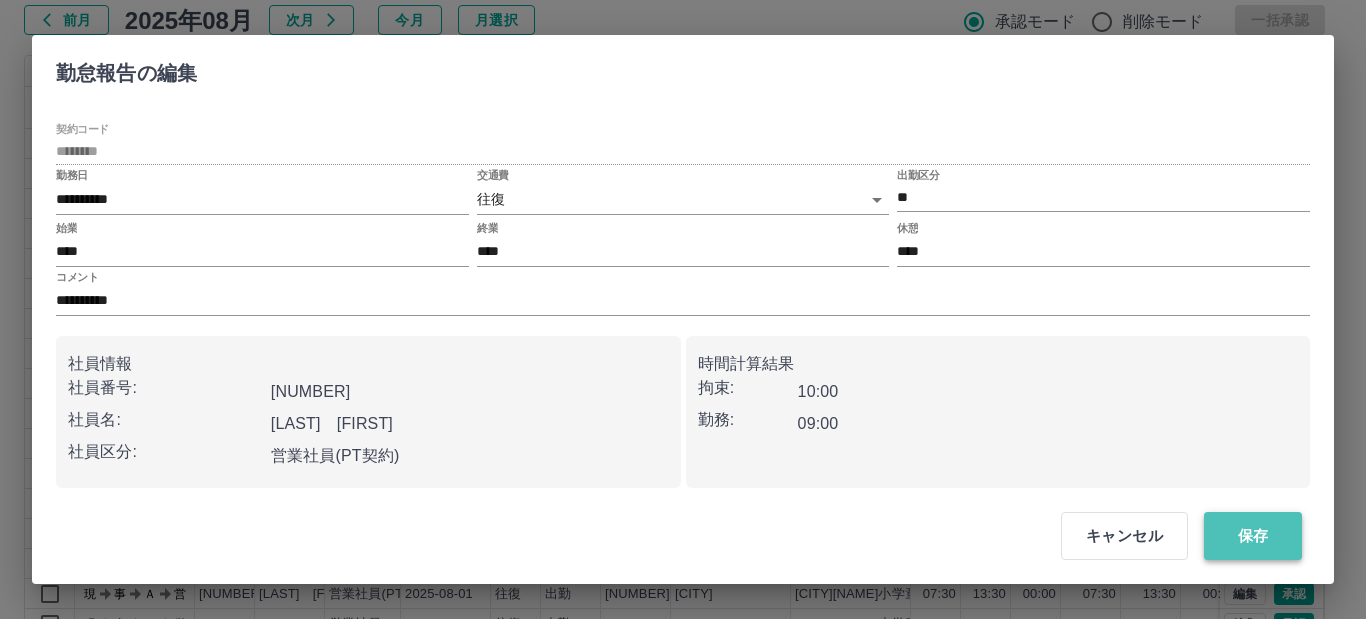 click on "保存" at bounding box center (1253, 536) 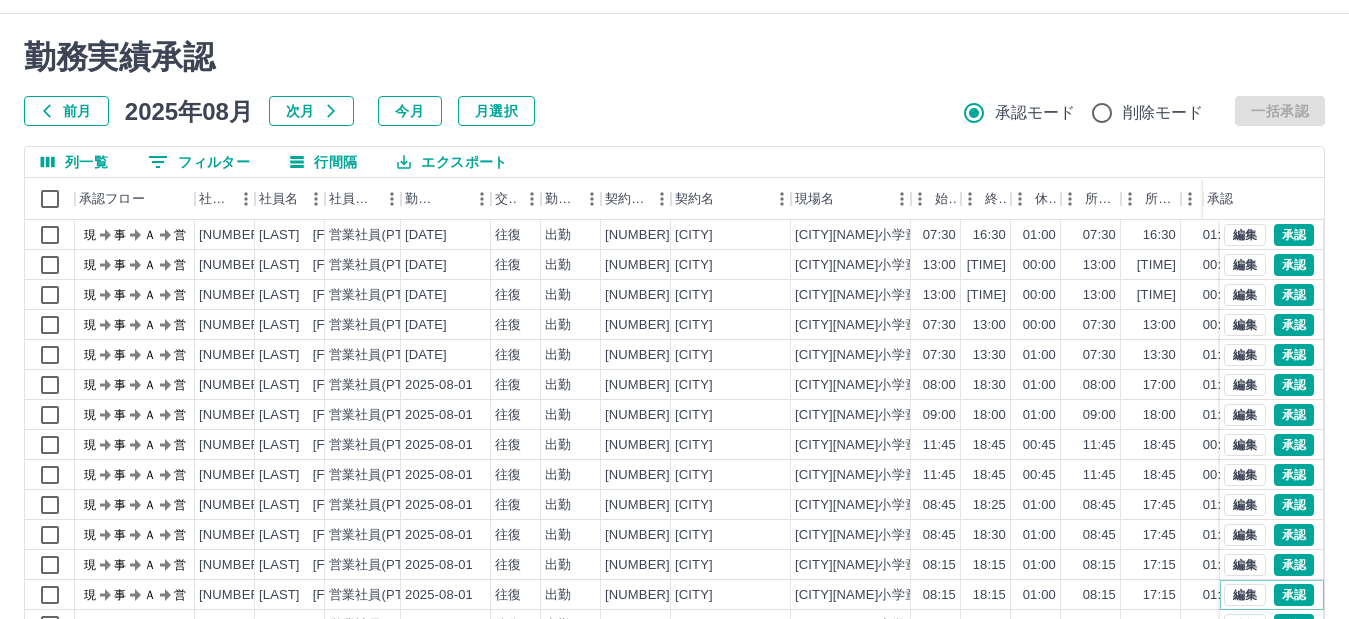 scroll, scrollTop: 0, scrollLeft: 0, axis: both 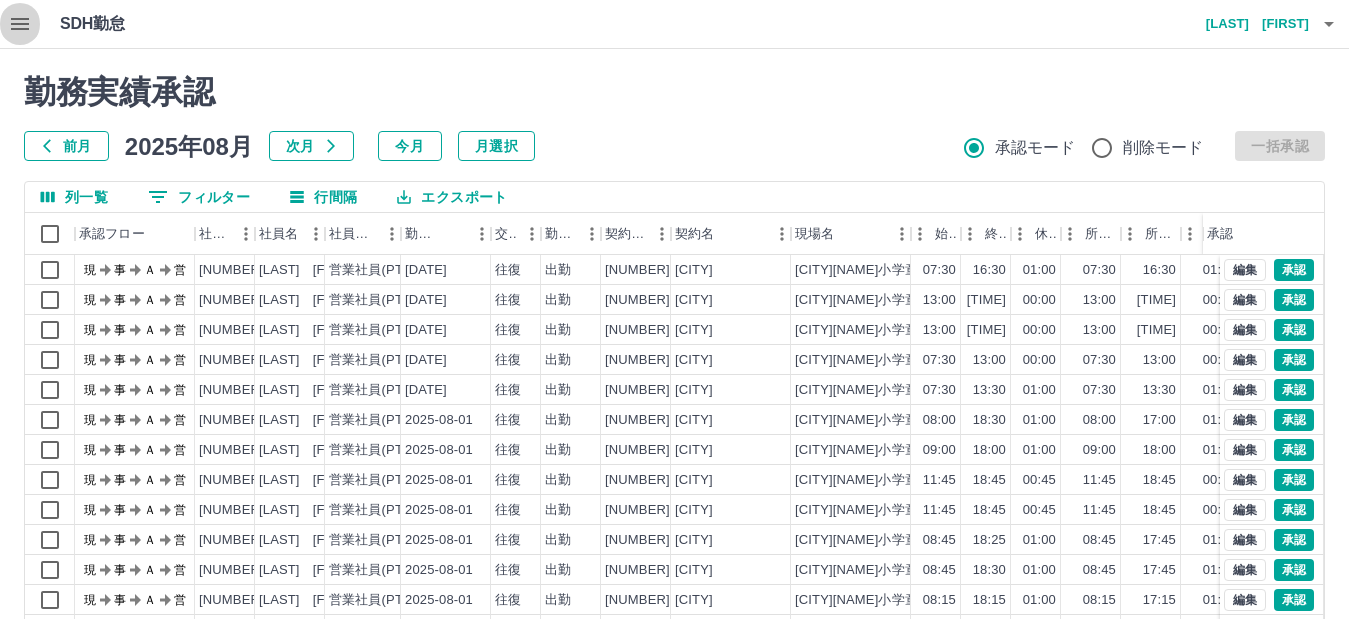 click 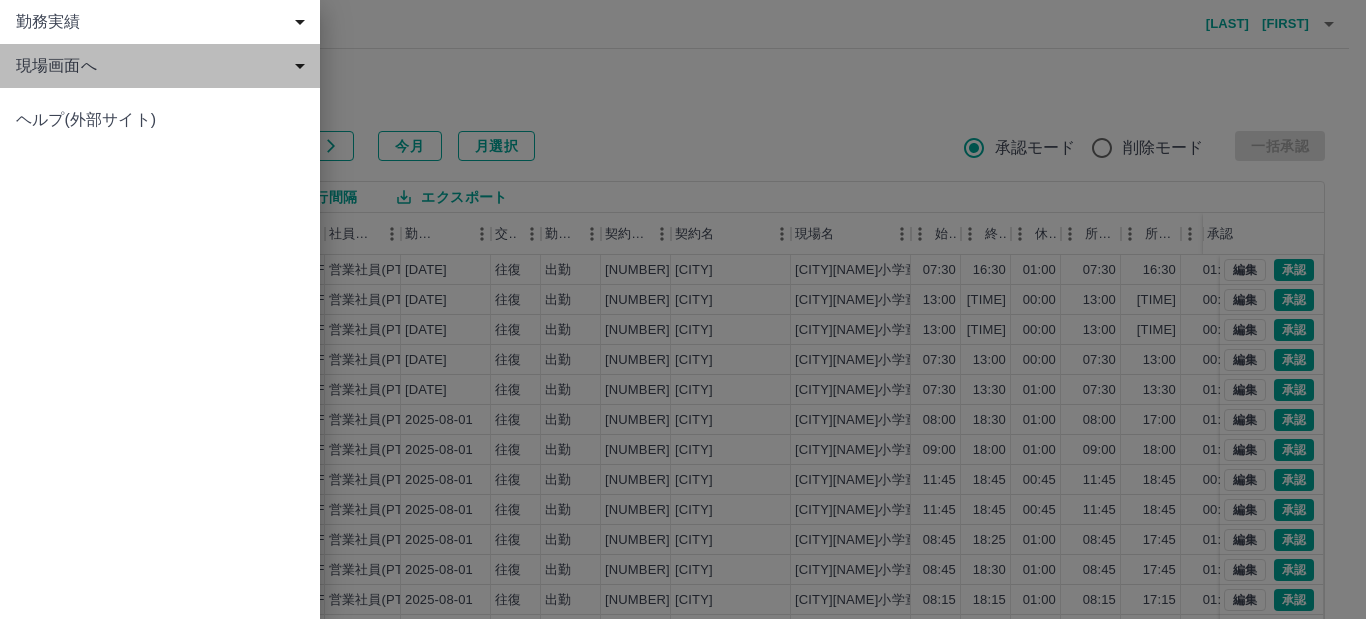 click on "現場画面へ" at bounding box center (164, 66) 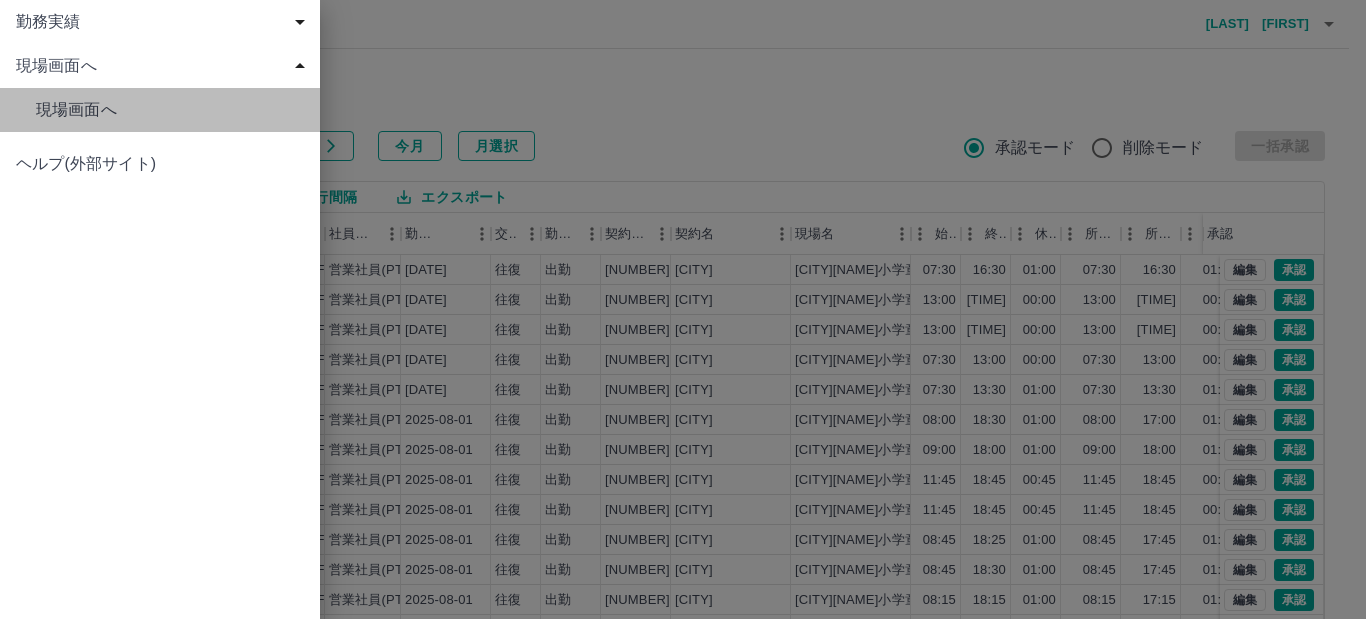 click on "現場画面へ" at bounding box center [170, 110] 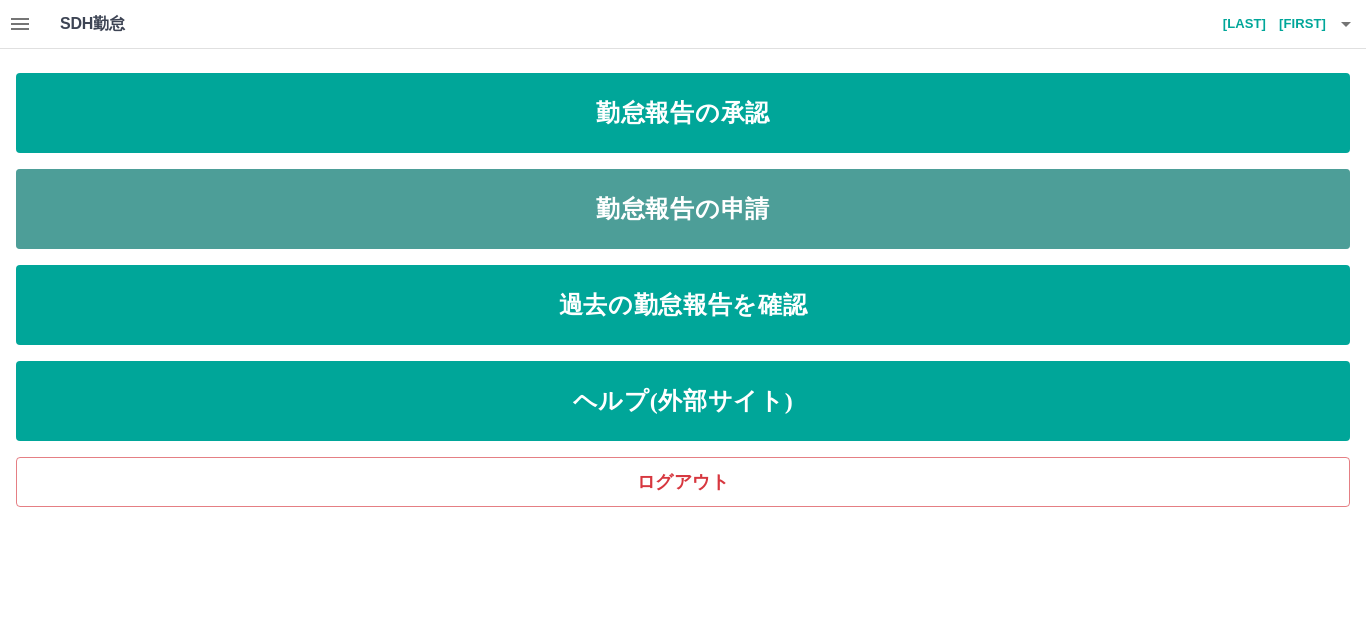click on "勤怠報告の申請" at bounding box center [683, 209] 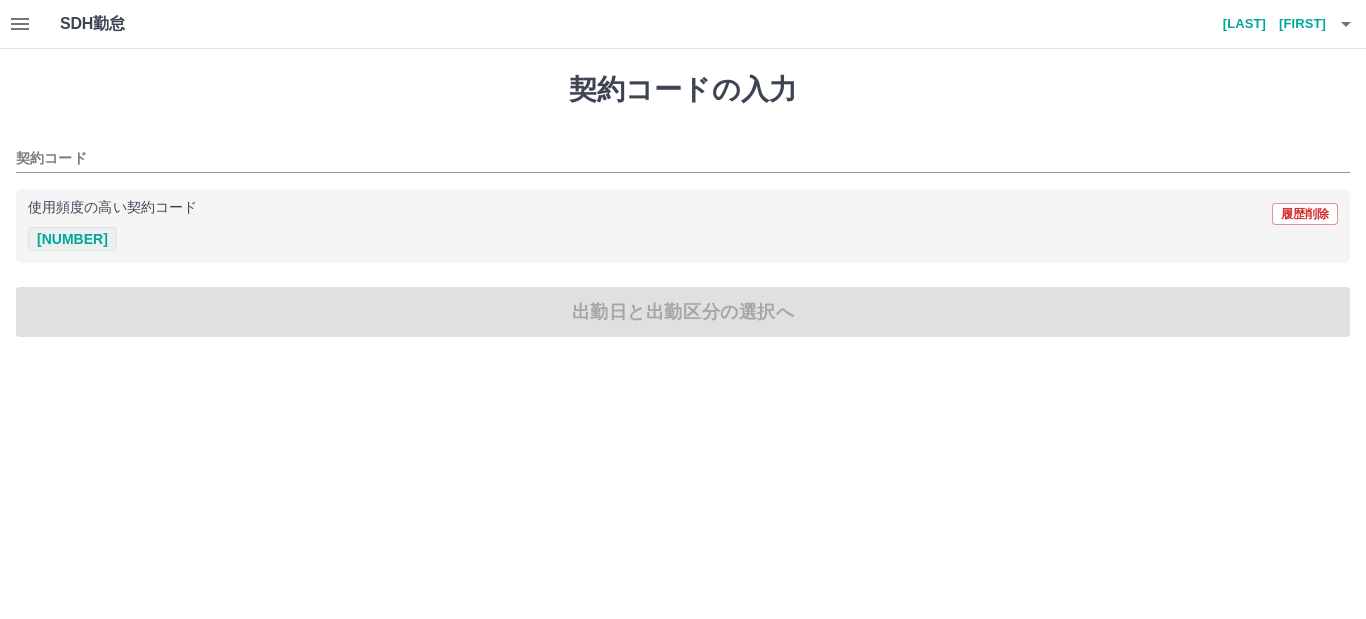 click on "[NUMBER]" at bounding box center (72, 239) 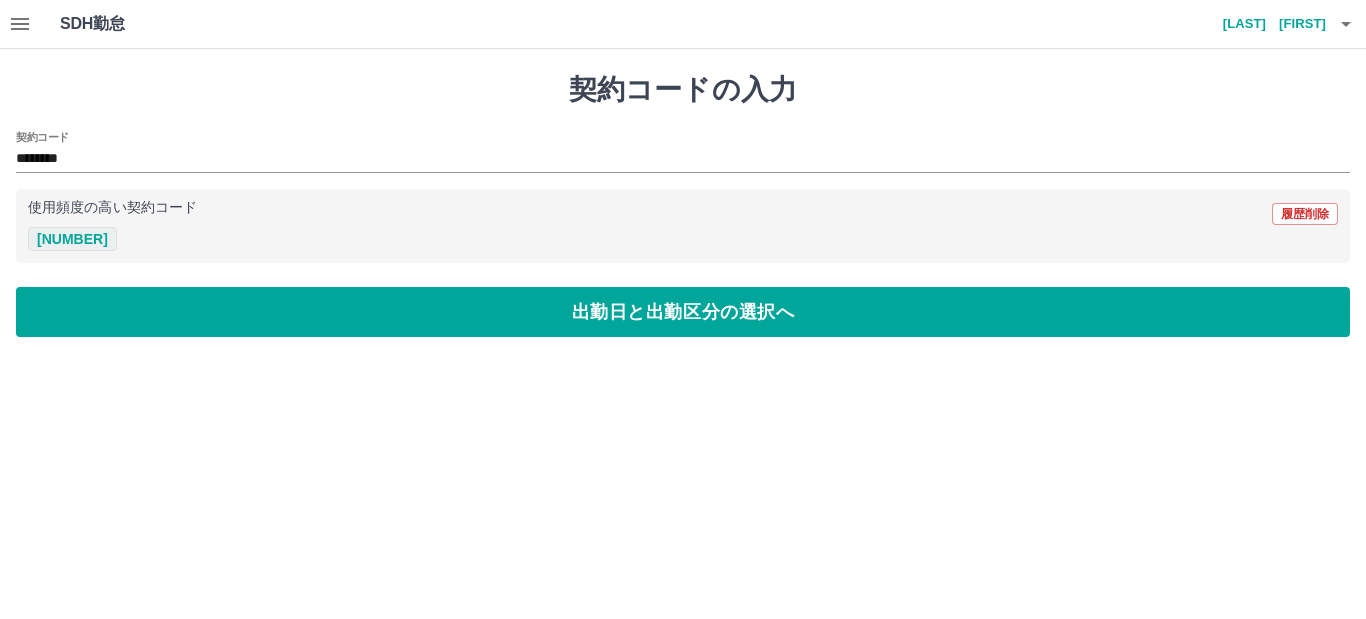 type on "********" 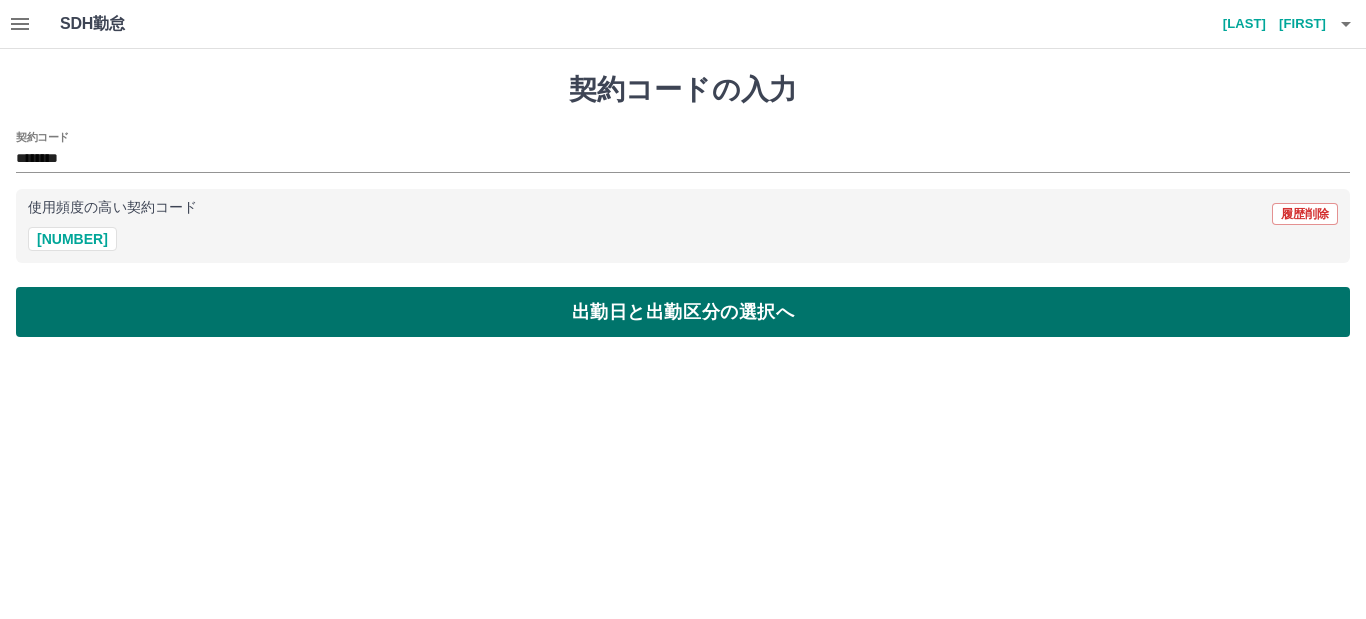 click on "出勤日と出勤区分の選択へ" at bounding box center [683, 312] 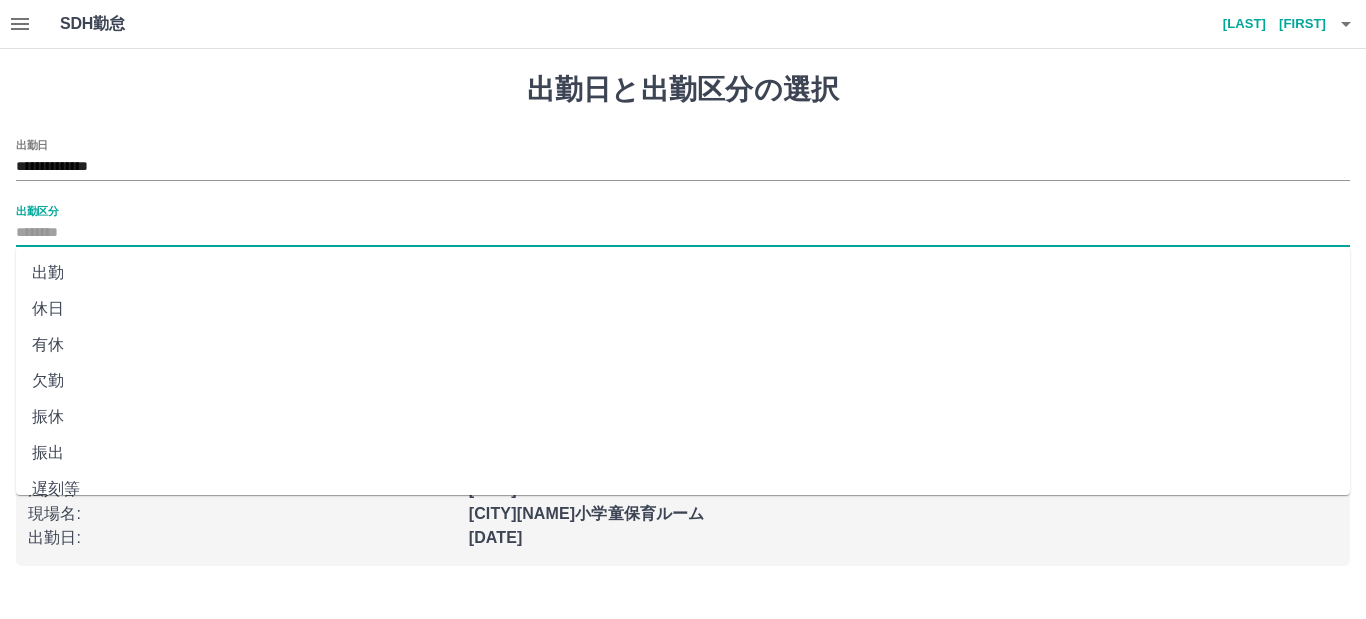 drag, startPoint x: 87, startPoint y: 234, endPoint x: 75, endPoint y: 244, distance: 15.6205 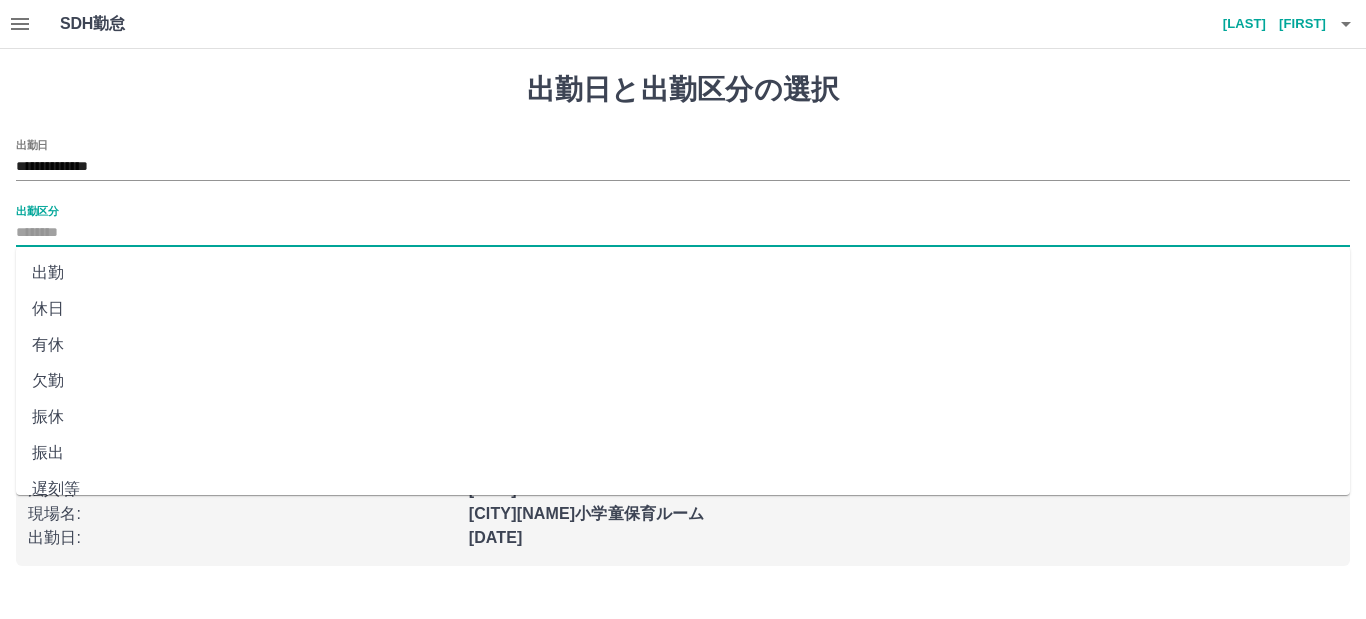 click on "出勤" at bounding box center (683, 273) 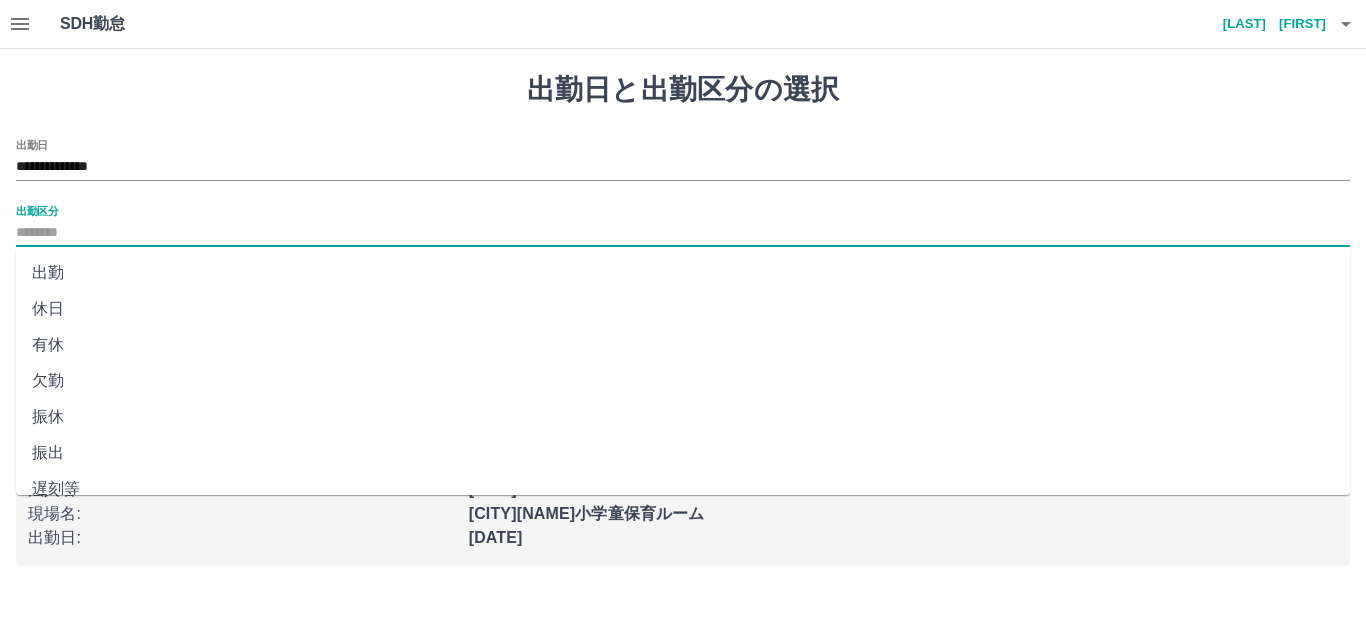 type on "**" 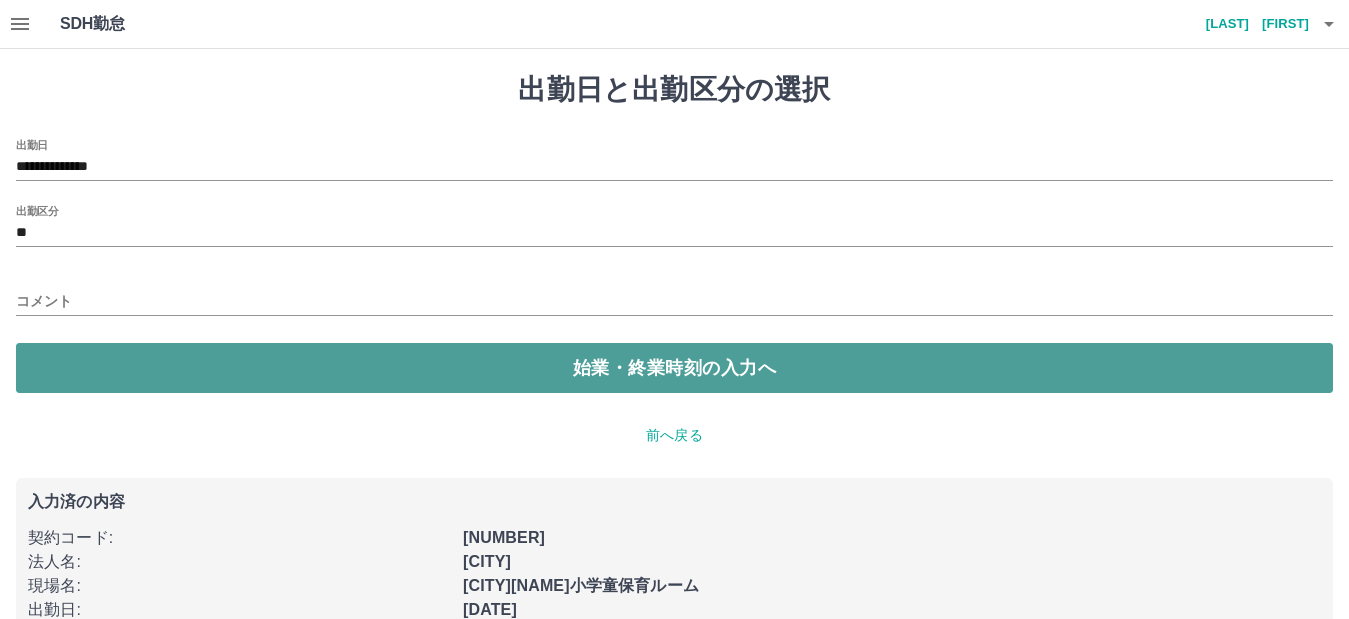click on "始業・終業時刻の入力へ" at bounding box center [674, 368] 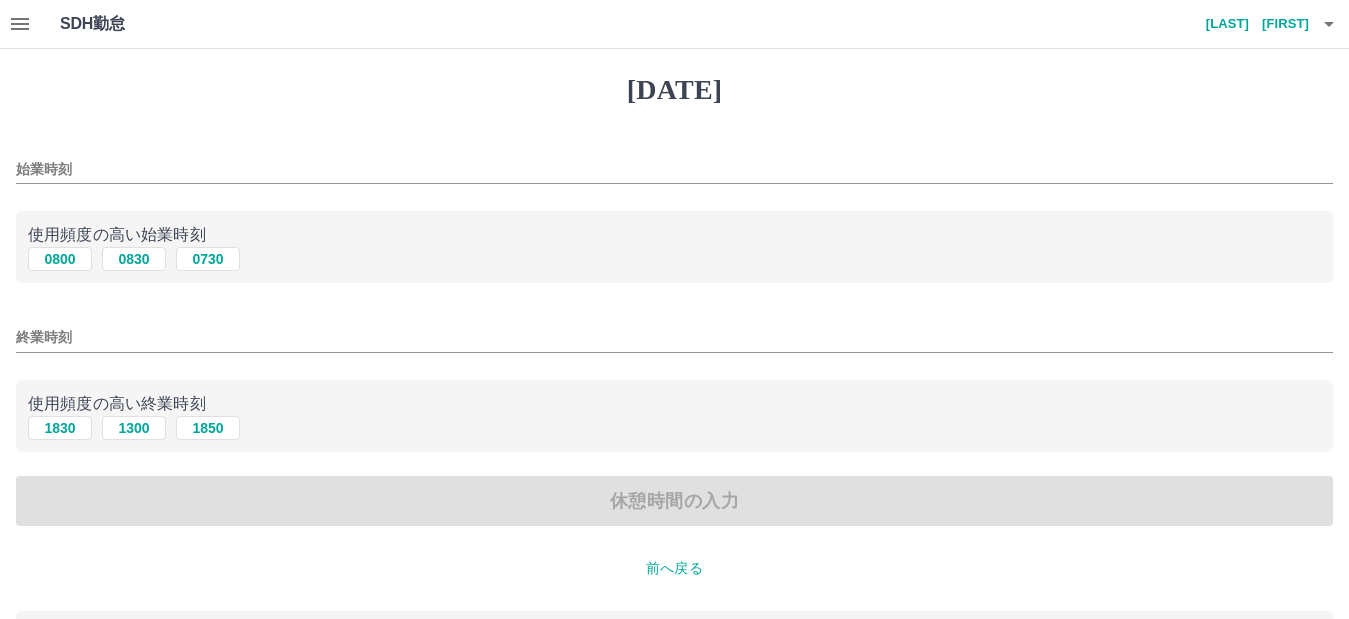 click on "始業時刻 使用頻度の高い始業時刻 [TIME] [TIME] [TIME] 終業時刻 使用頻度の高い終業時刻 [TIME] [TIME] [TIME] 休憩時間の入力" at bounding box center [674, 333] 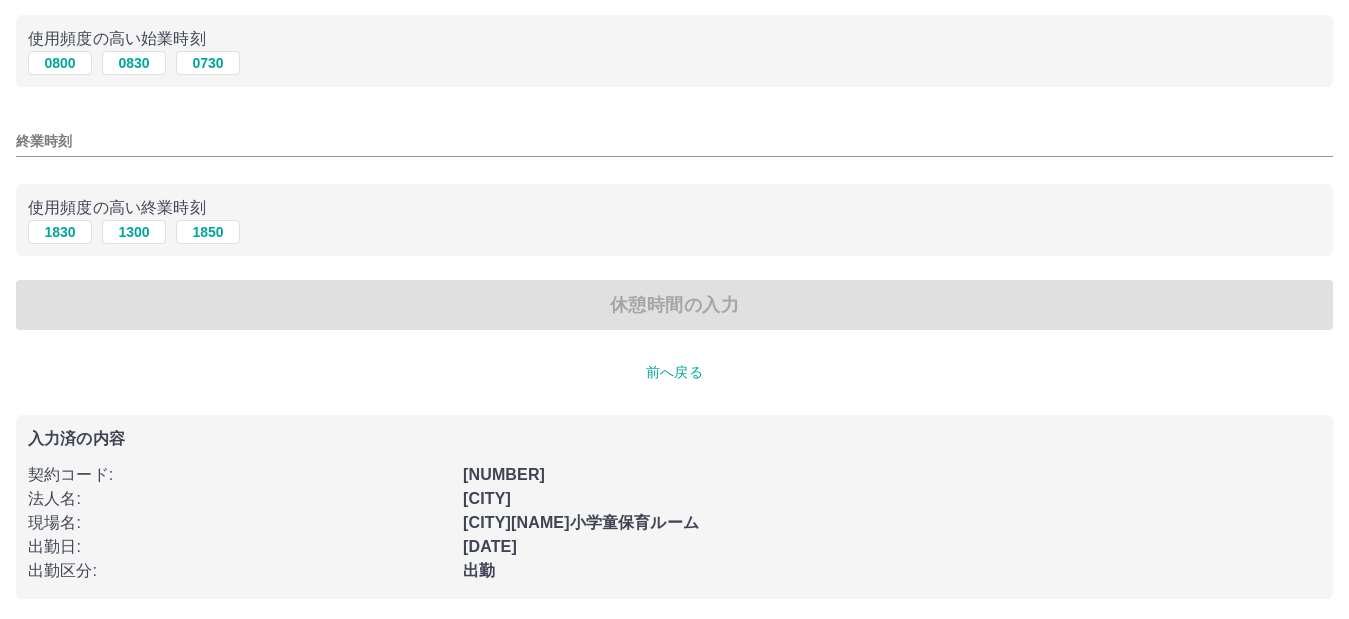 scroll, scrollTop: 201, scrollLeft: 0, axis: vertical 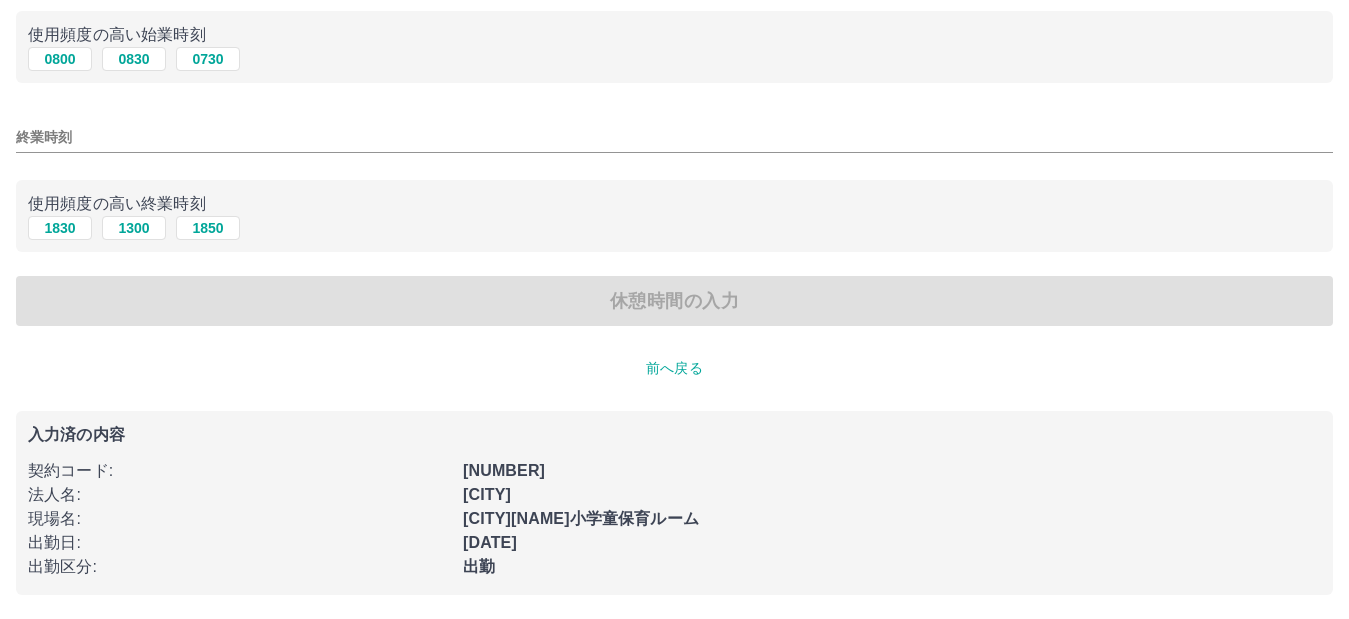 click on "前へ戻る" at bounding box center [674, 368] 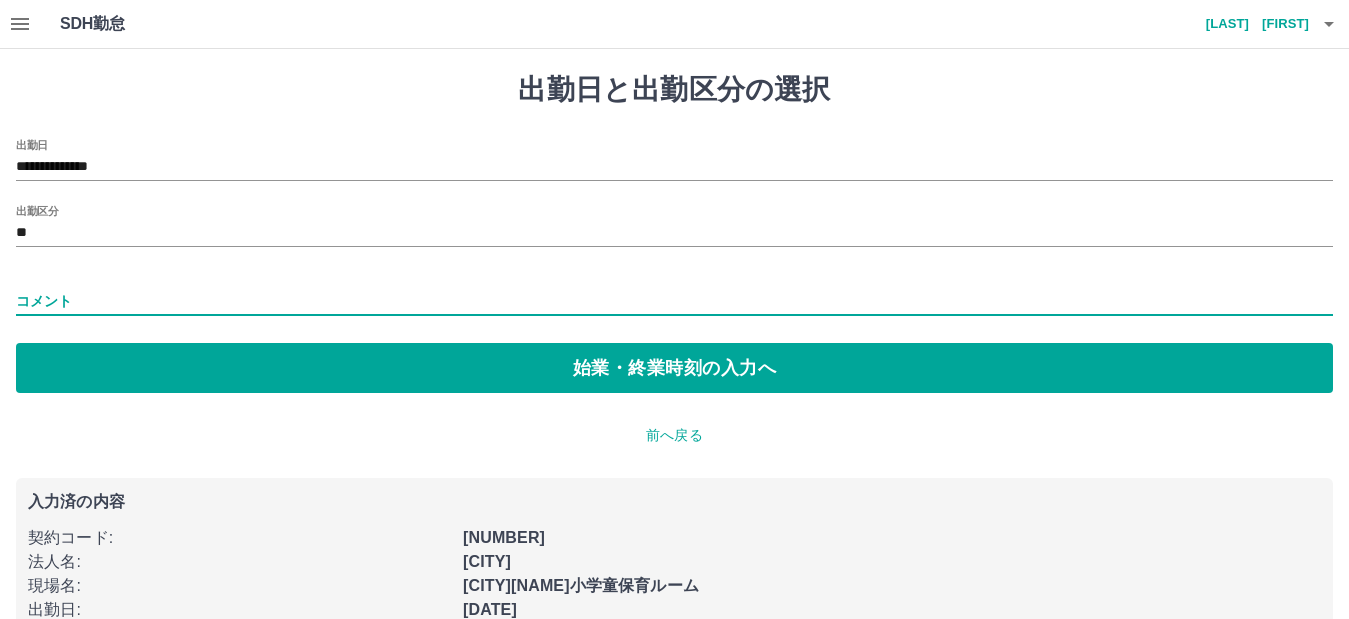click on "コメント" at bounding box center [674, 301] 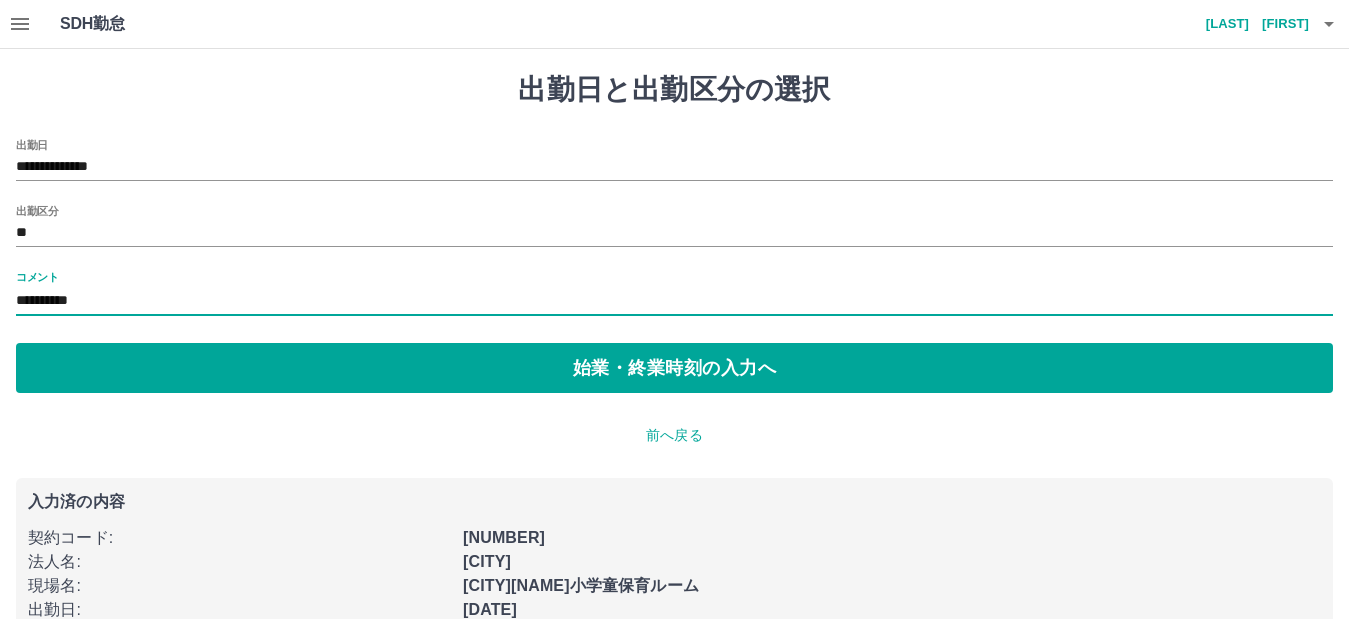 drag, startPoint x: 92, startPoint y: 297, endPoint x: 88, endPoint y: 307, distance: 10.770329 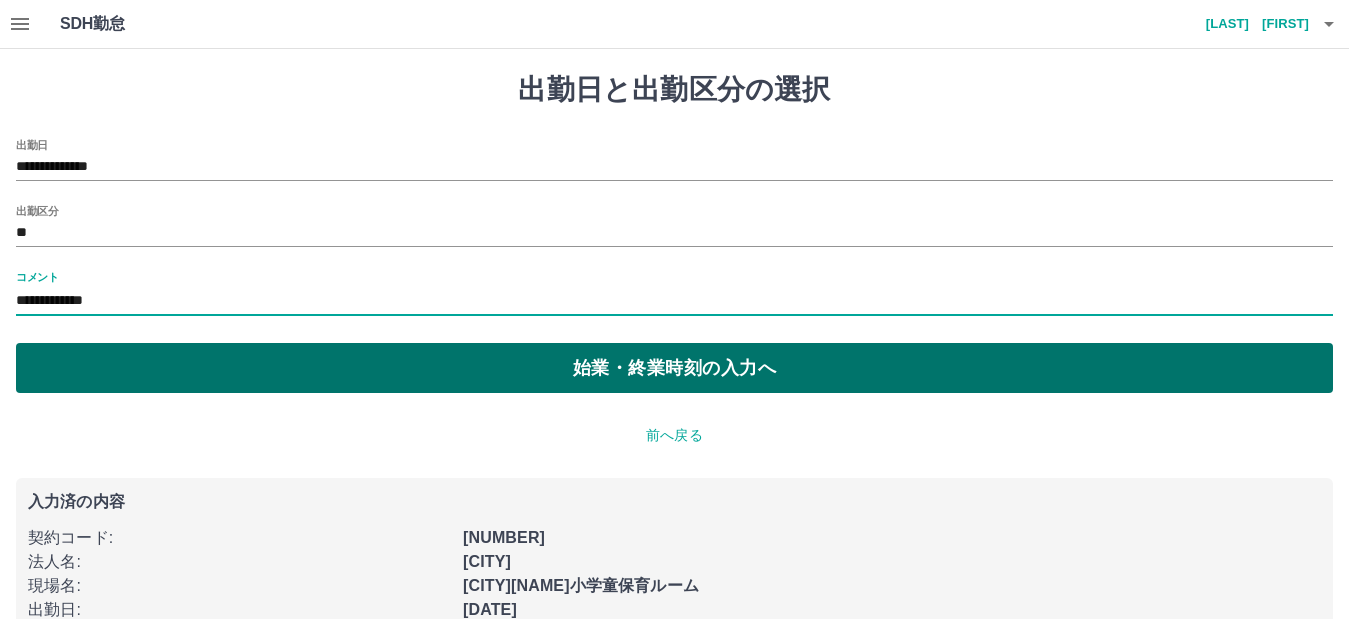 type on "**********" 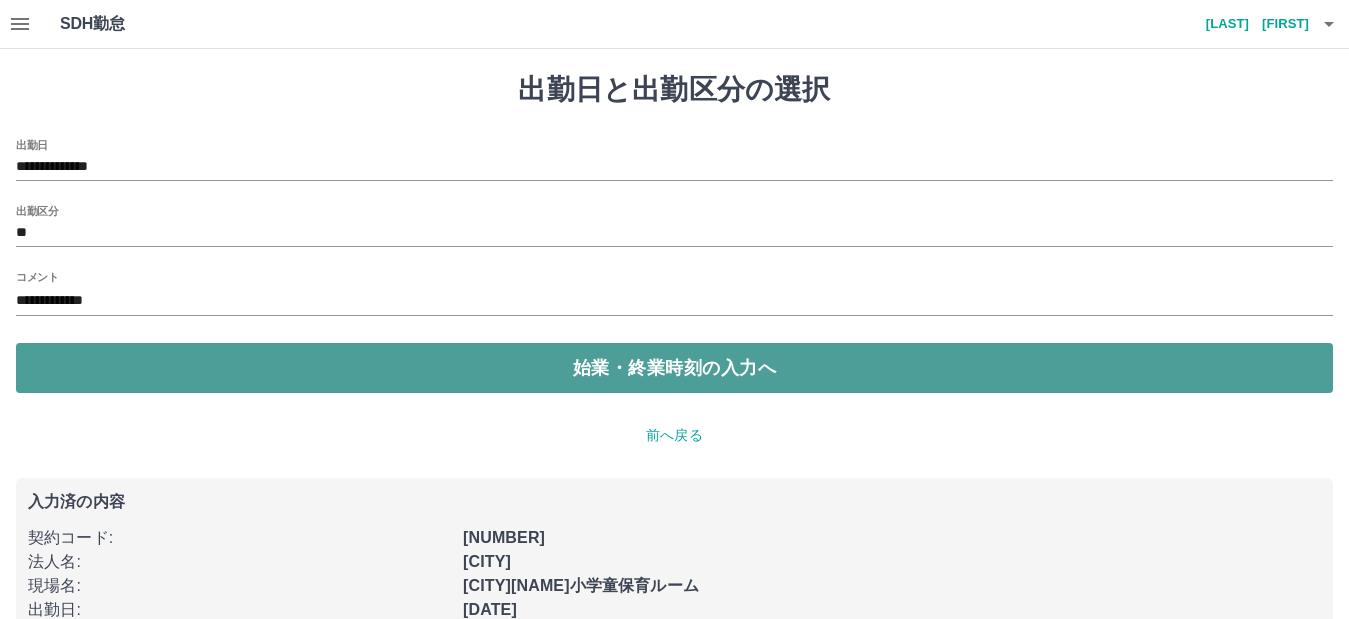 click on "始業・終業時刻の入力へ" at bounding box center [674, 368] 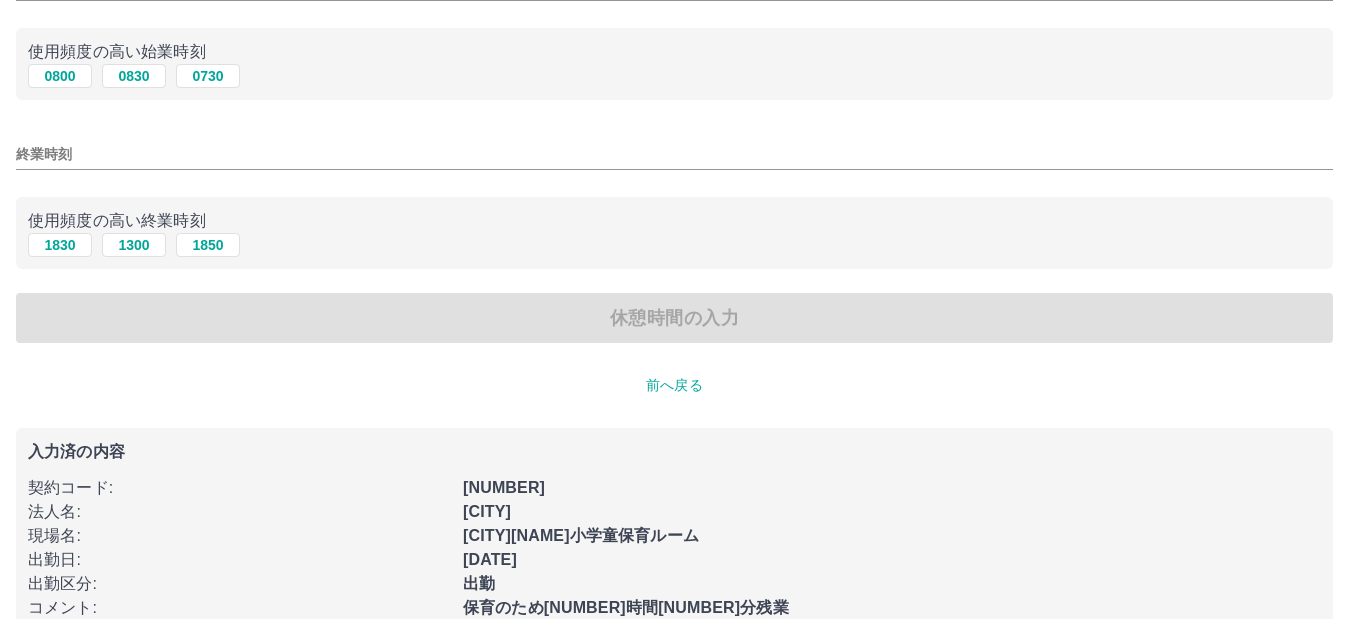 scroll, scrollTop: 200, scrollLeft: 0, axis: vertical 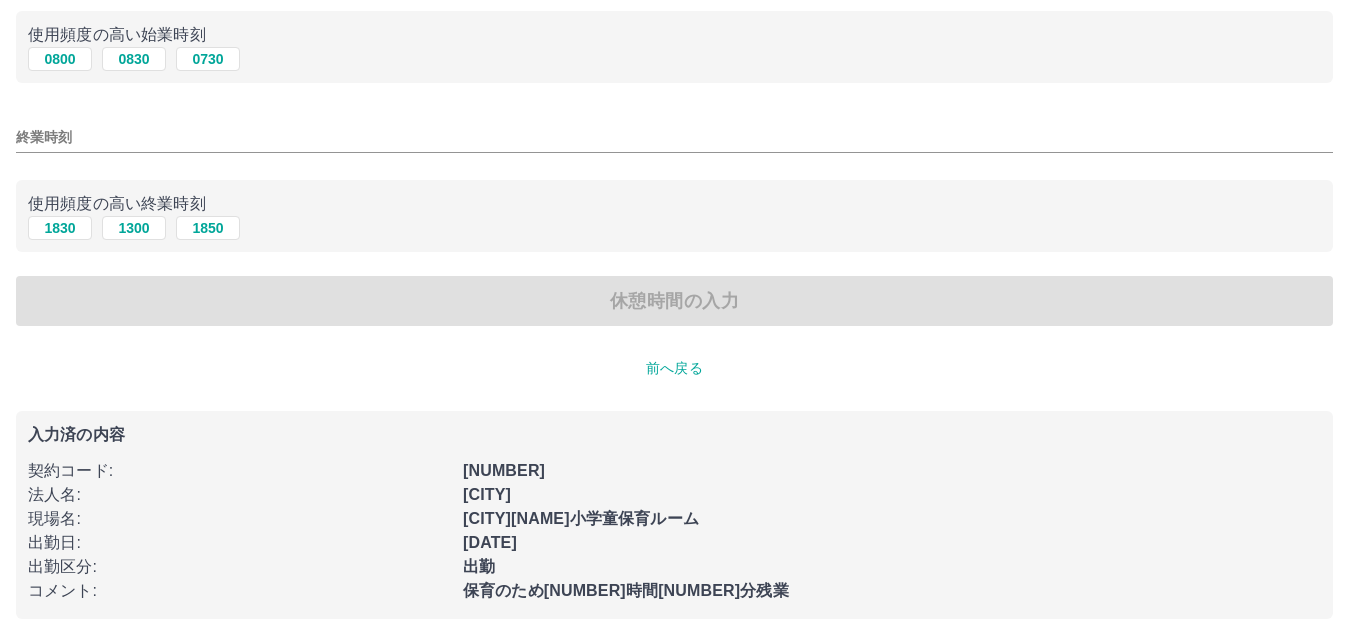 click on "前へ戻る" at bounding box center [674, 368] 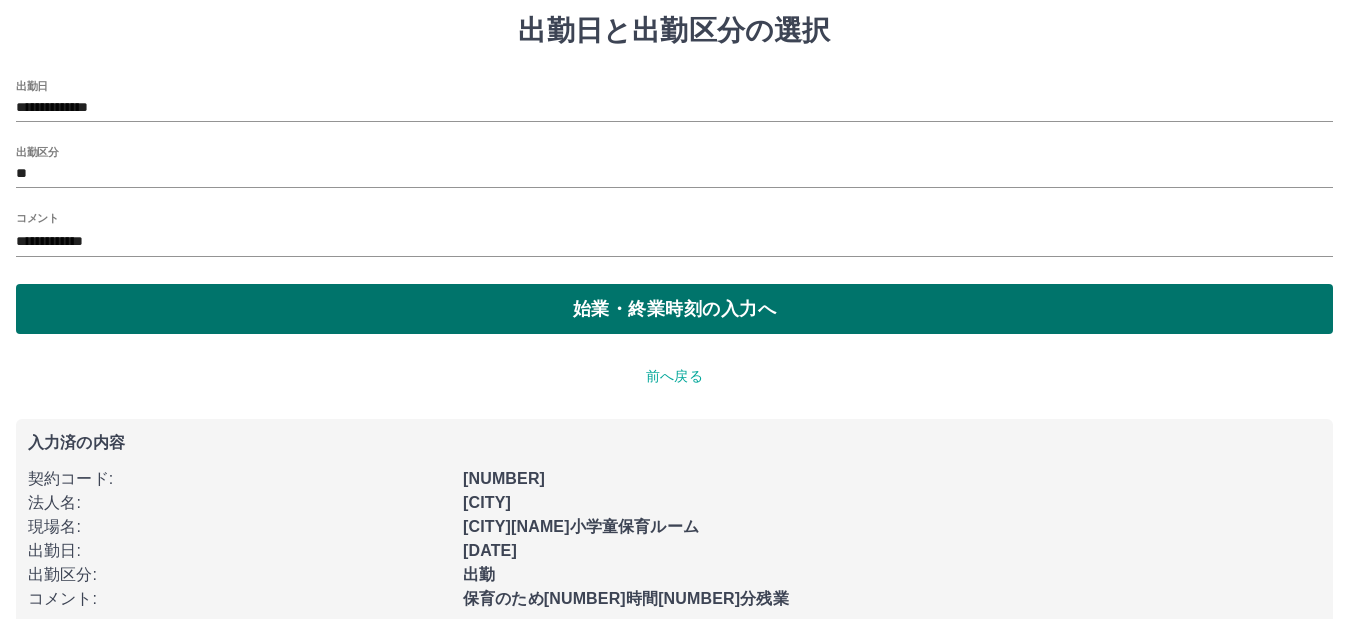 scroll, scrollTop: 91, scrollLeft: 0, axis: vertical 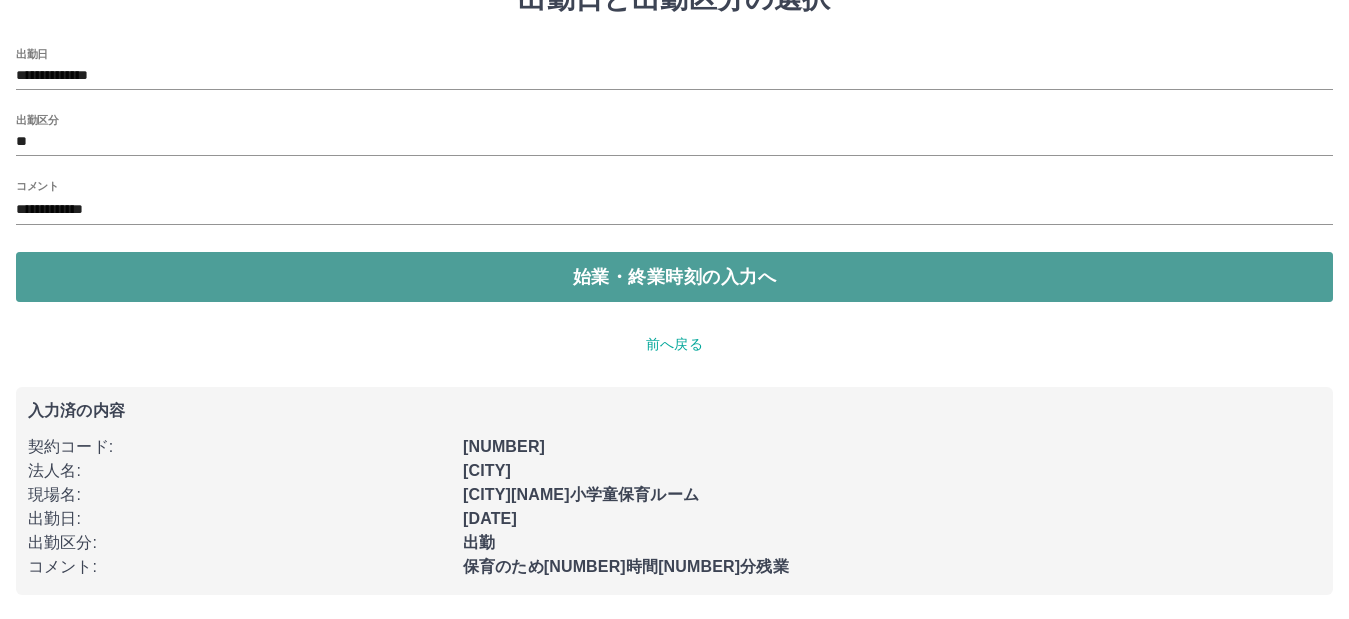 click on "始業・終業時刻の入力へ" at bounding box center [674, 277] 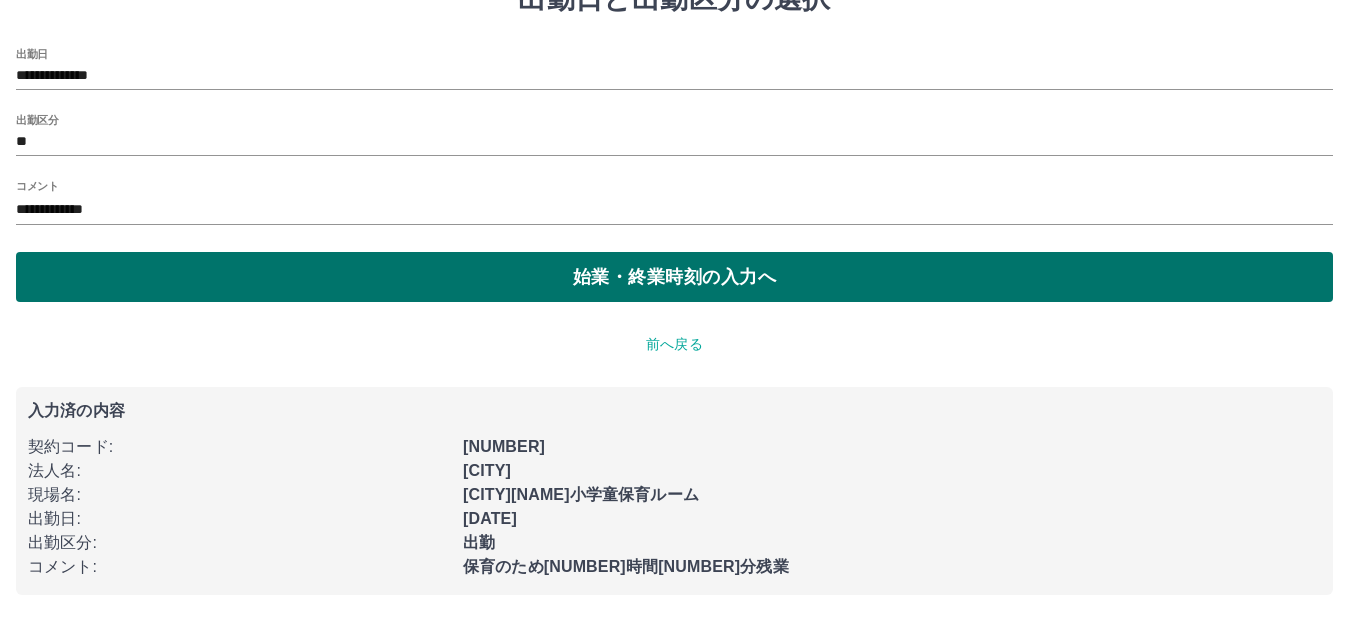 scroll, scrollTop: 0, scrollLeft: 0, axis: both 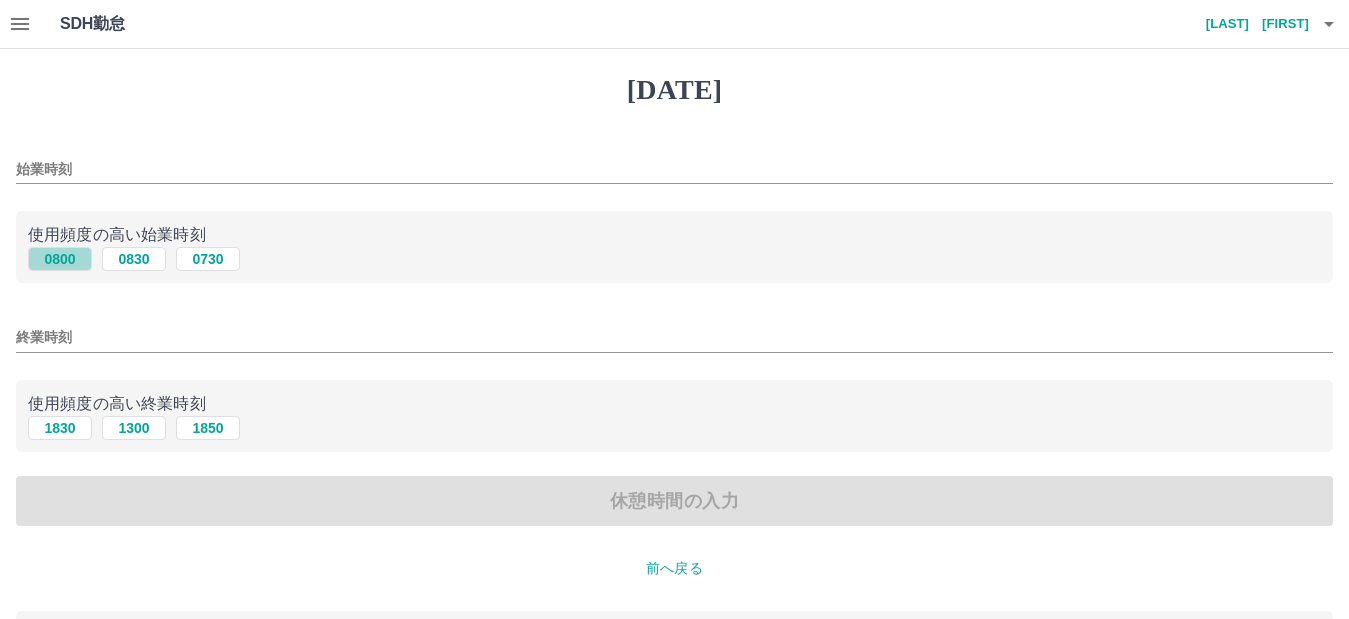 click on "0800" at bounding box center (60, 259) 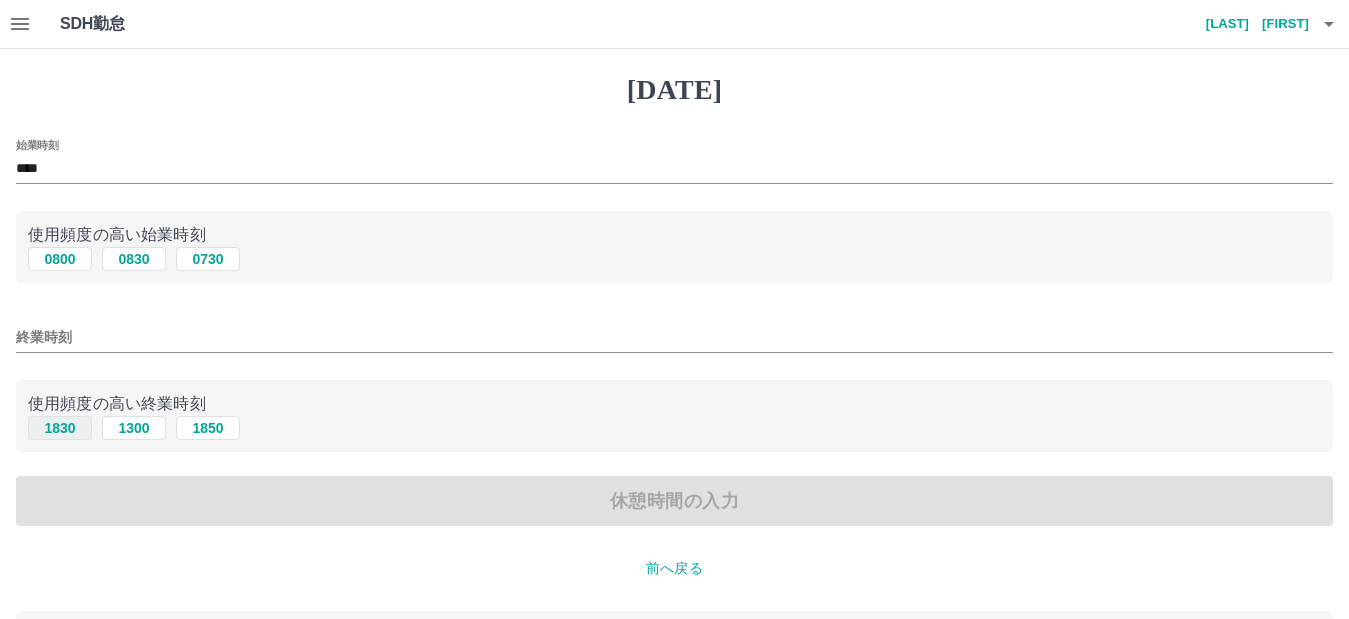 click on "1830" at bounding box center [60, 428] 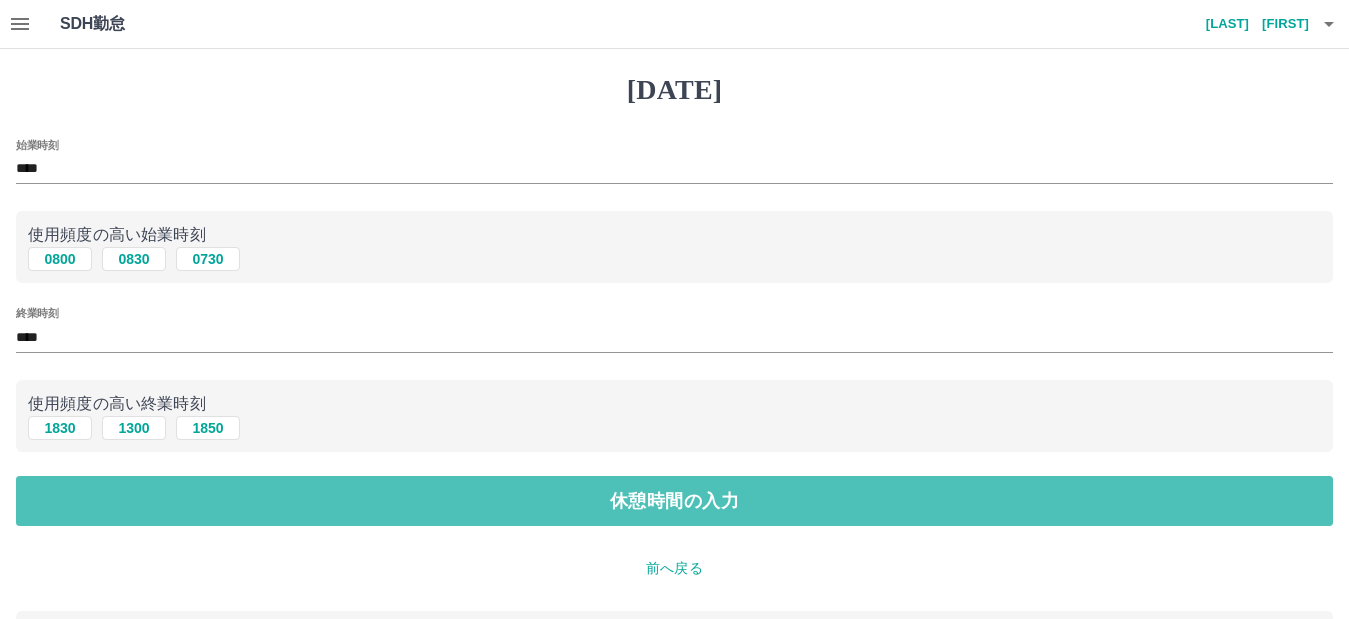 drag, startPoint x: 256, startPoint y: 511, endPoint x: 251, endPoint y: 501, distance: 11.18034 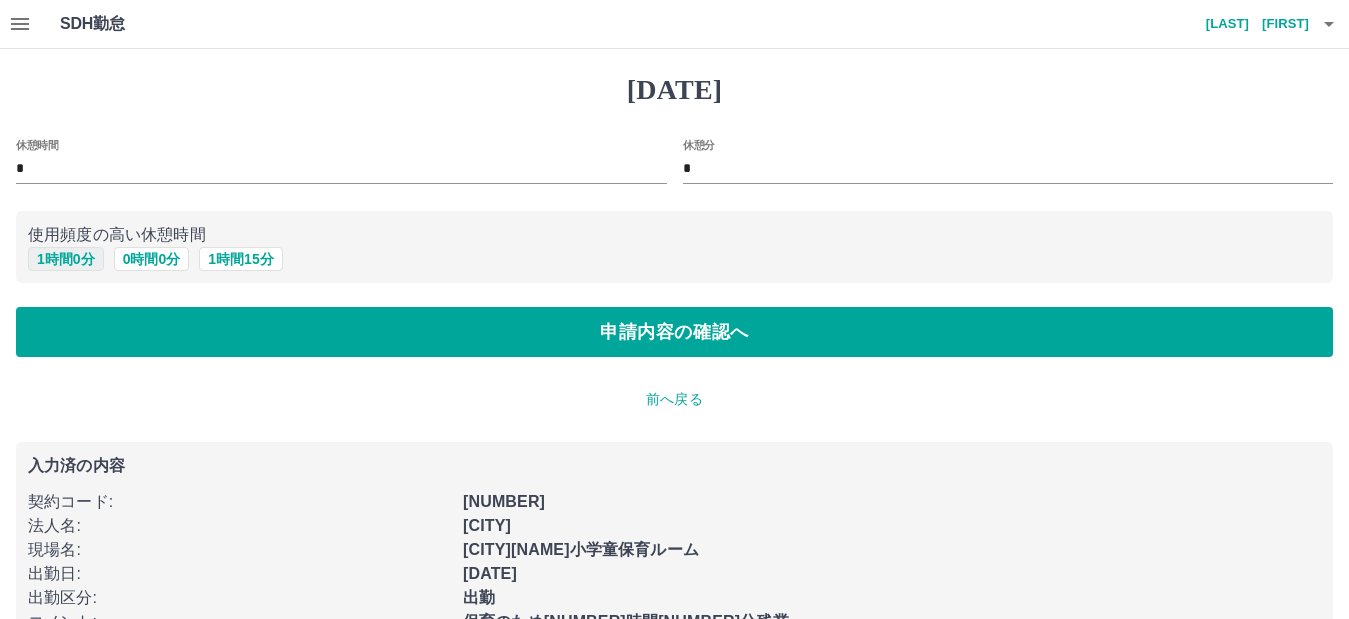 click on "1 時間 0 分" at bounding box center (66, 259) 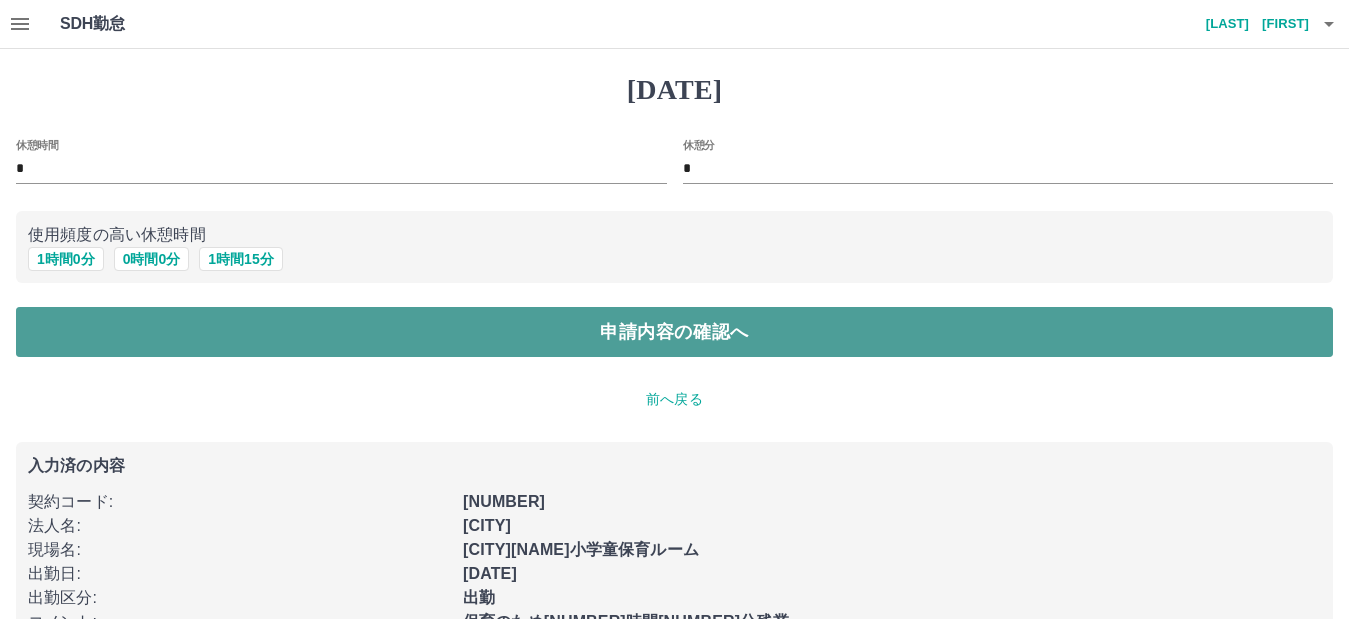 click on "申請内容の確認へ" at bounding box center (674, 332) 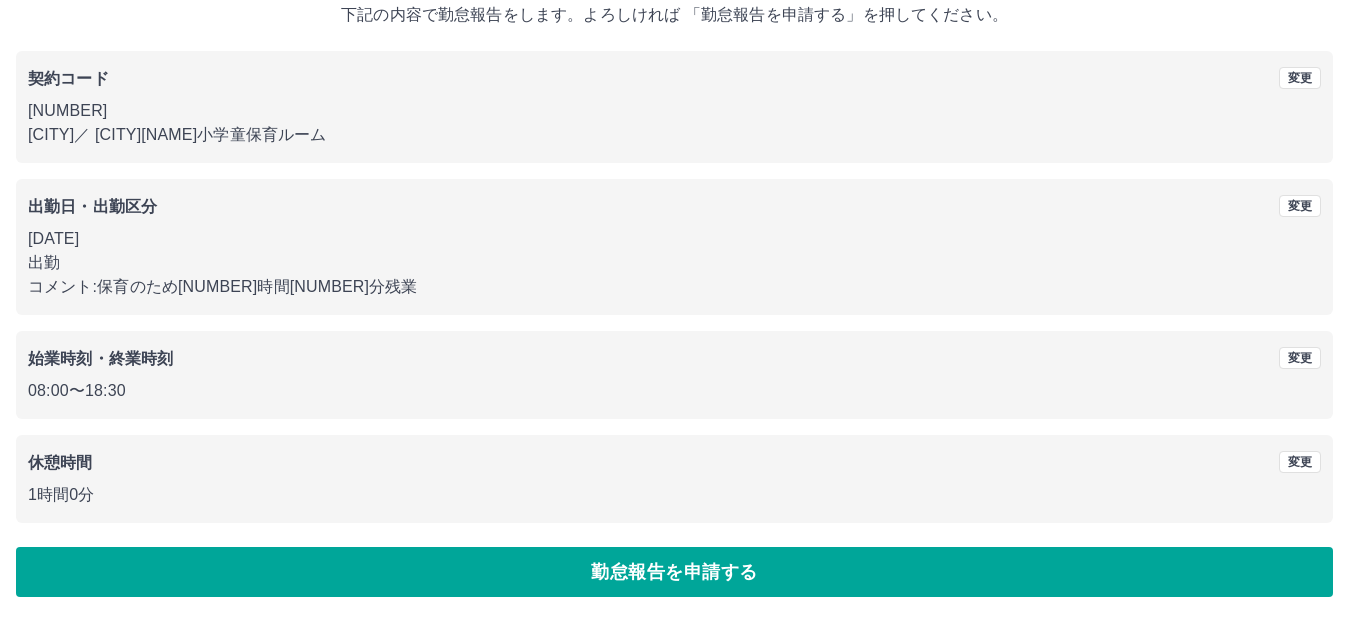 scroll, scrollTop: 130, scrollLeft: 0, axis: vertical 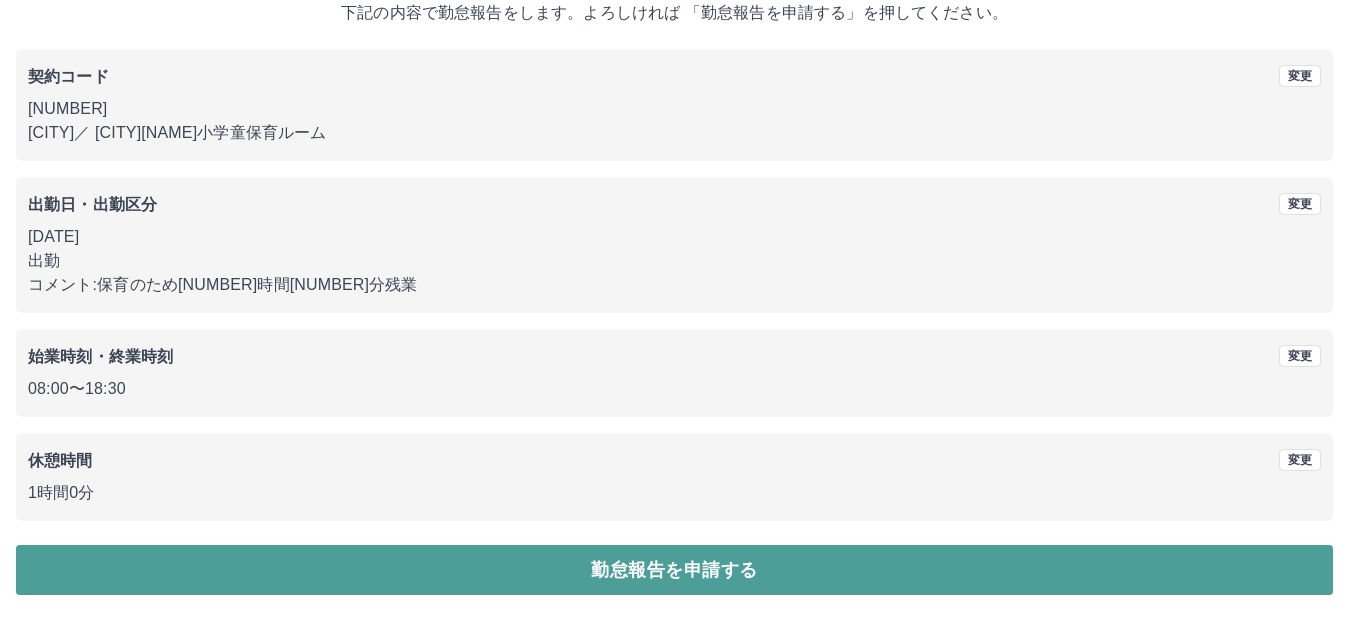 click on "勤怠報告を申請する" at bounding box center (674, 570) 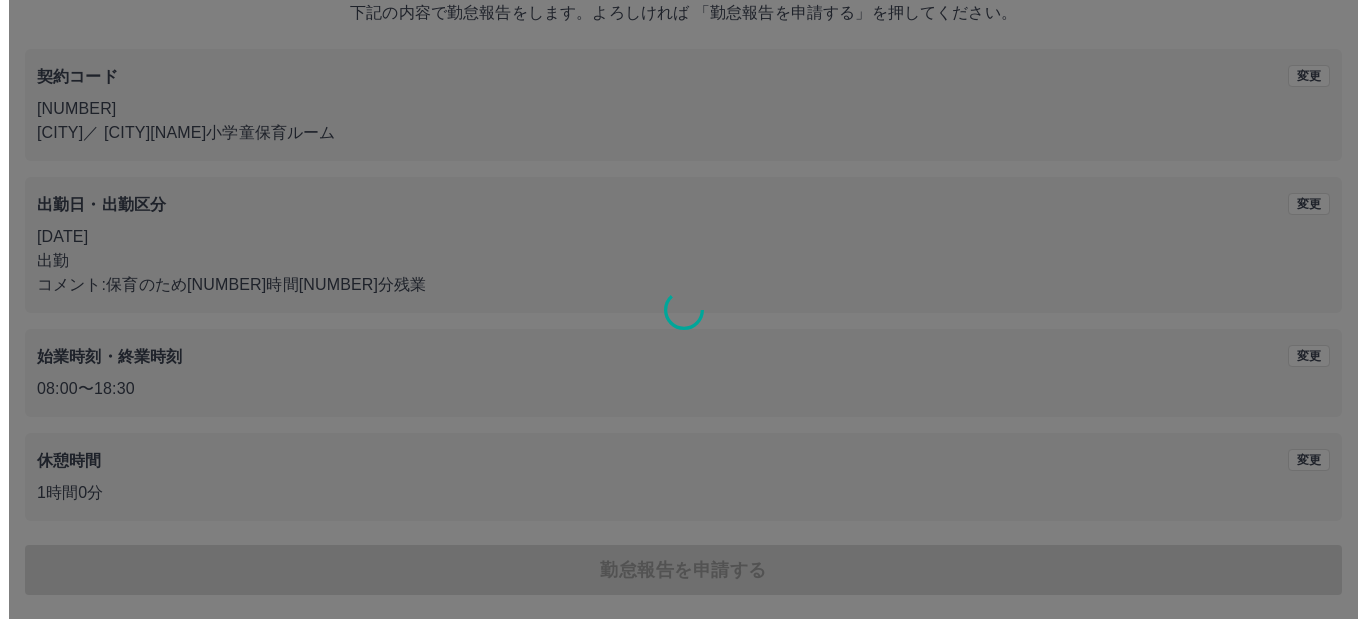 scroll, scrollTop: 0, scrollLeft: 0, axis: both 